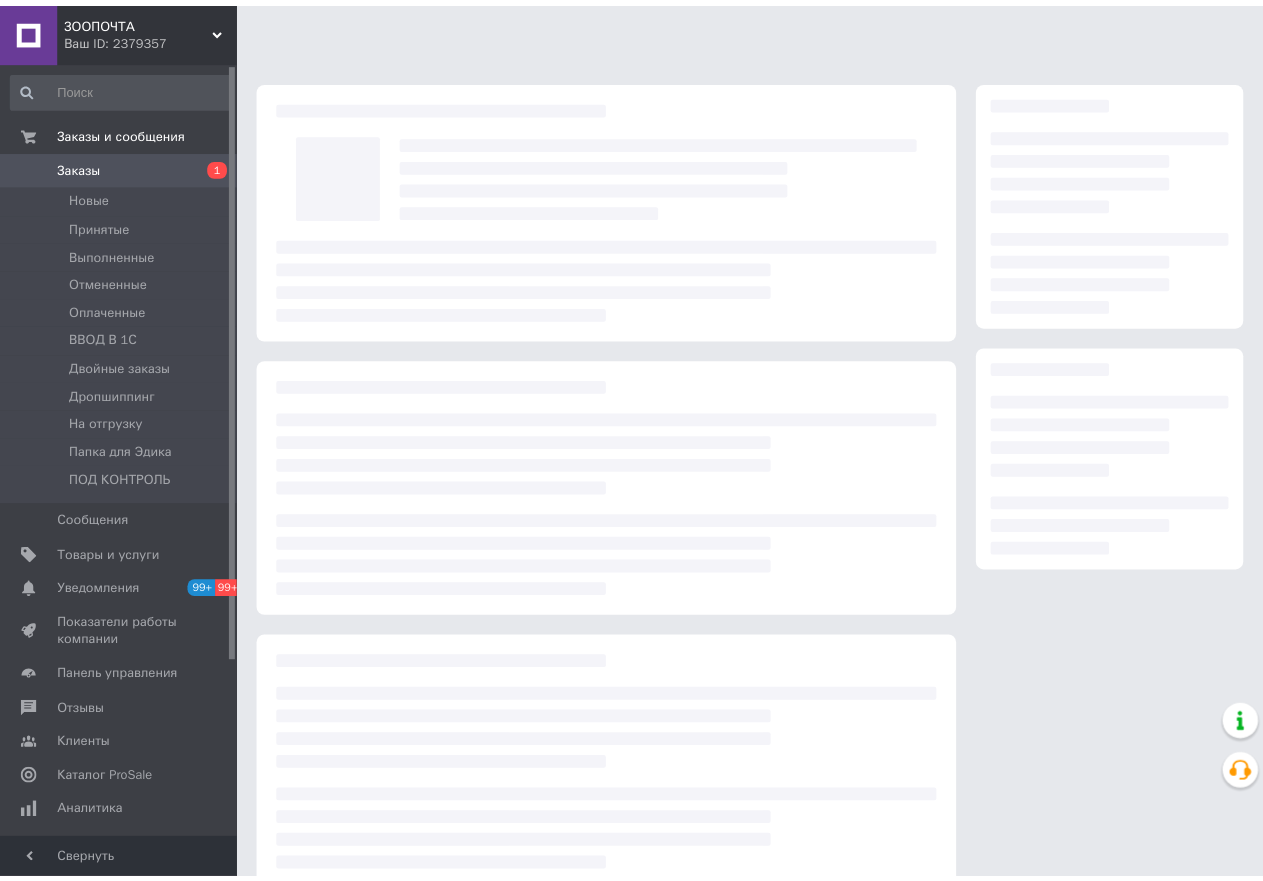 scroll, scrollTop: 0, scrollLeft: 0, axis: both 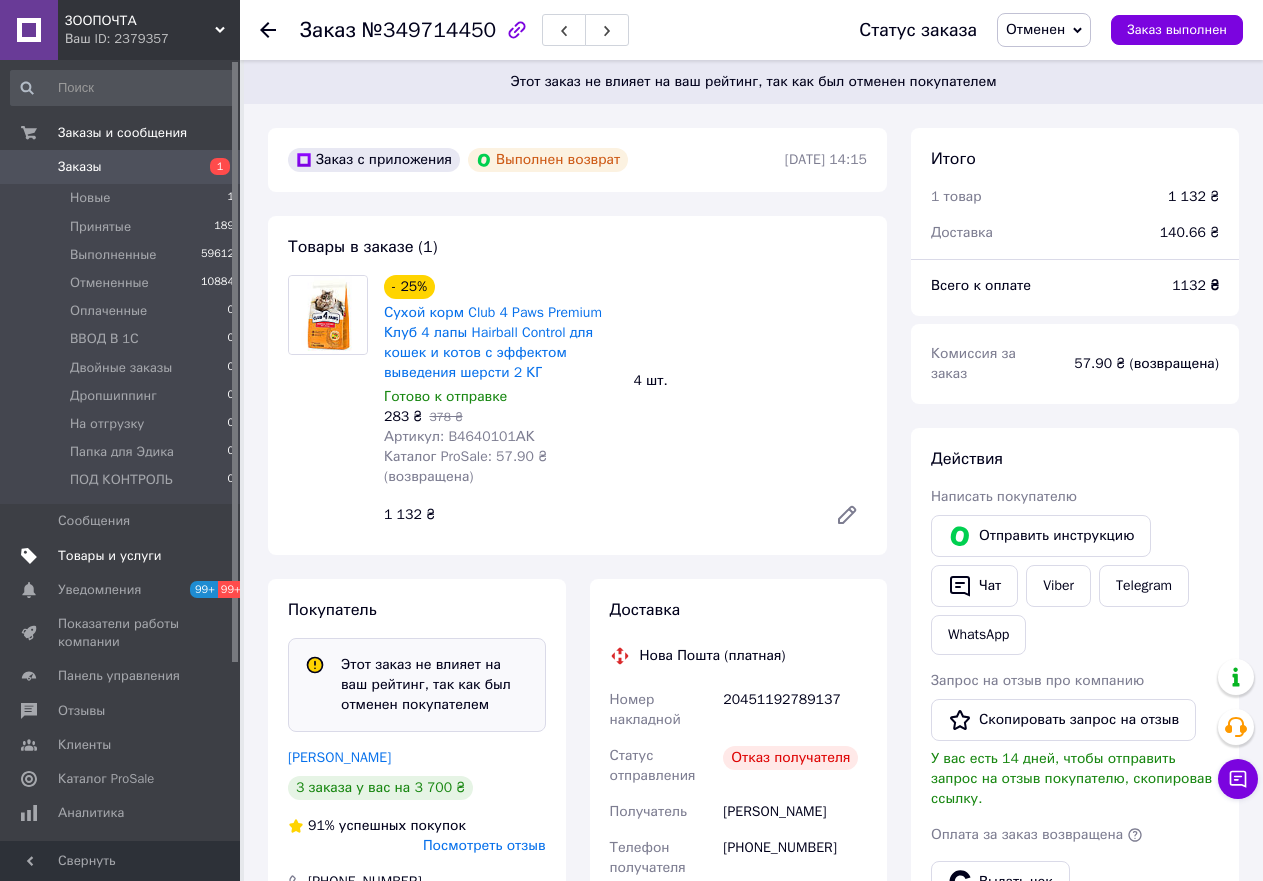 click on "Товары и услуги" at bounding box center [110, 556] 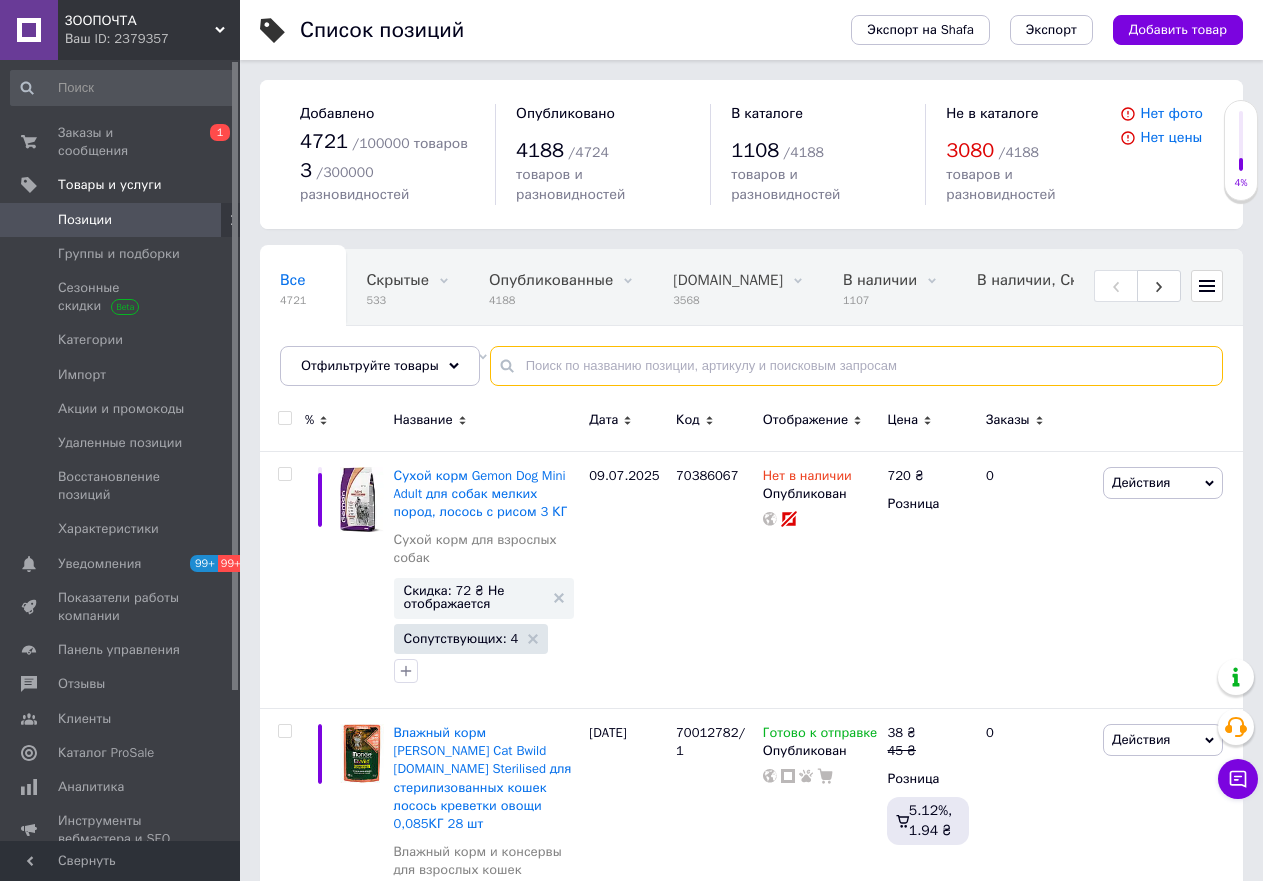 click at bounding box center (856, 366) 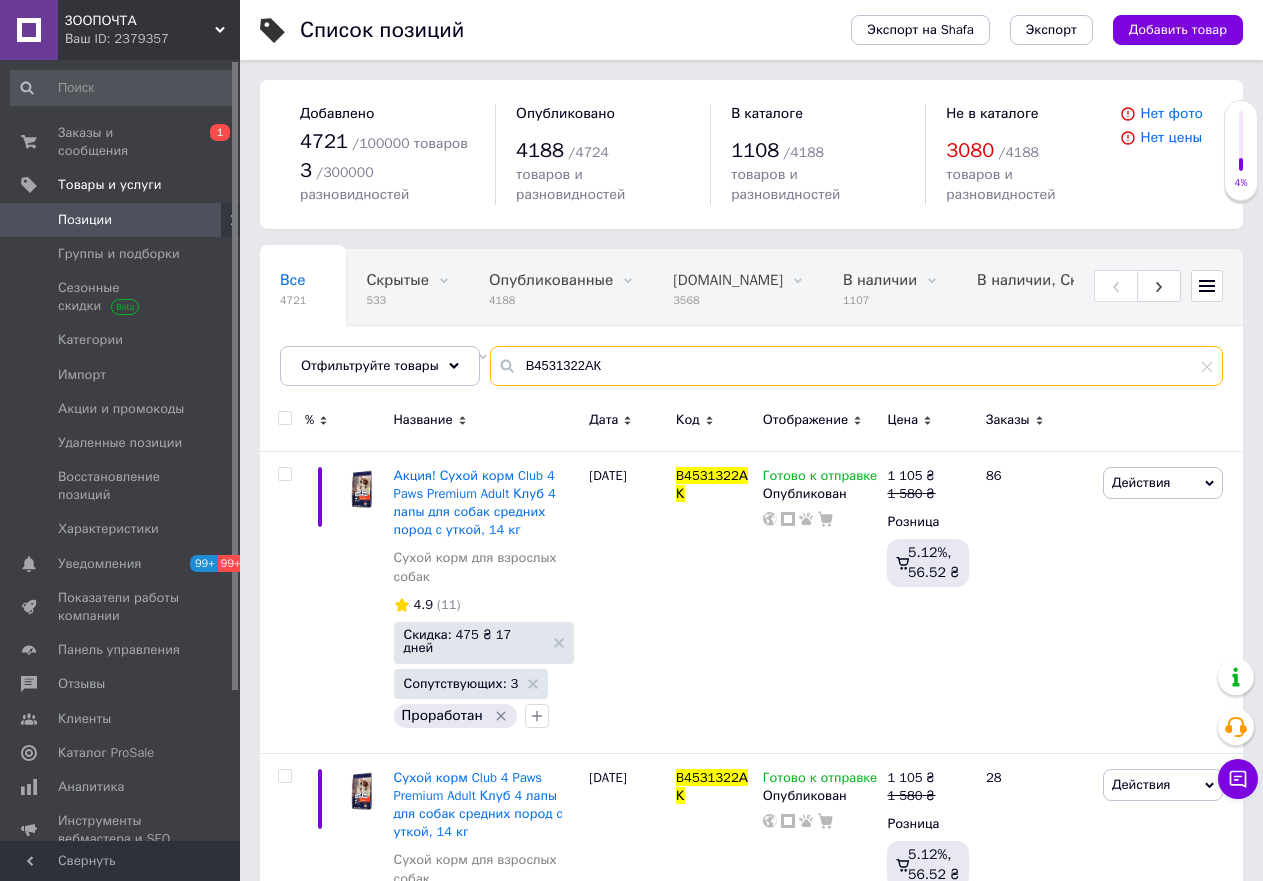 type on "B4531322АК" 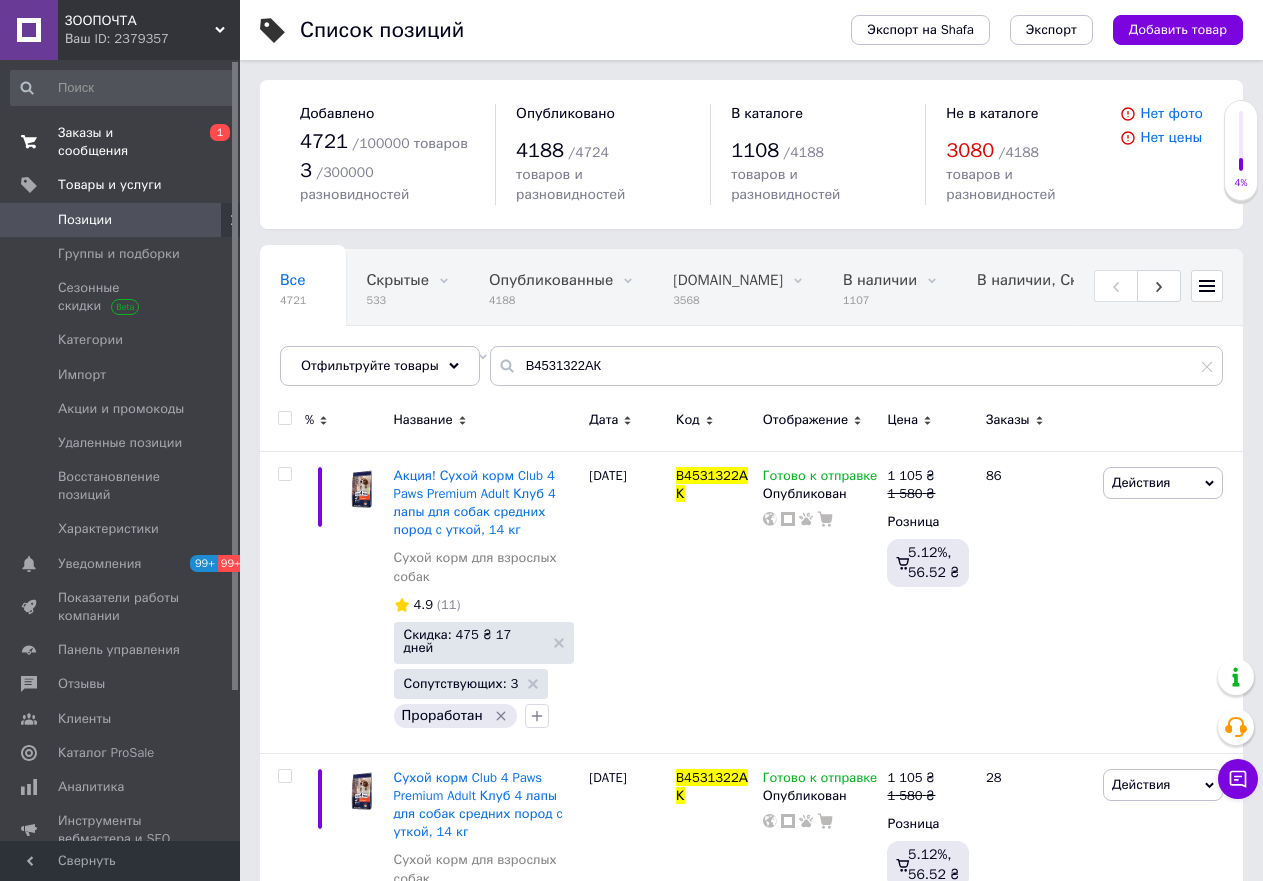 click on "Заказы и сообщения" at bounding box center [121, 142] 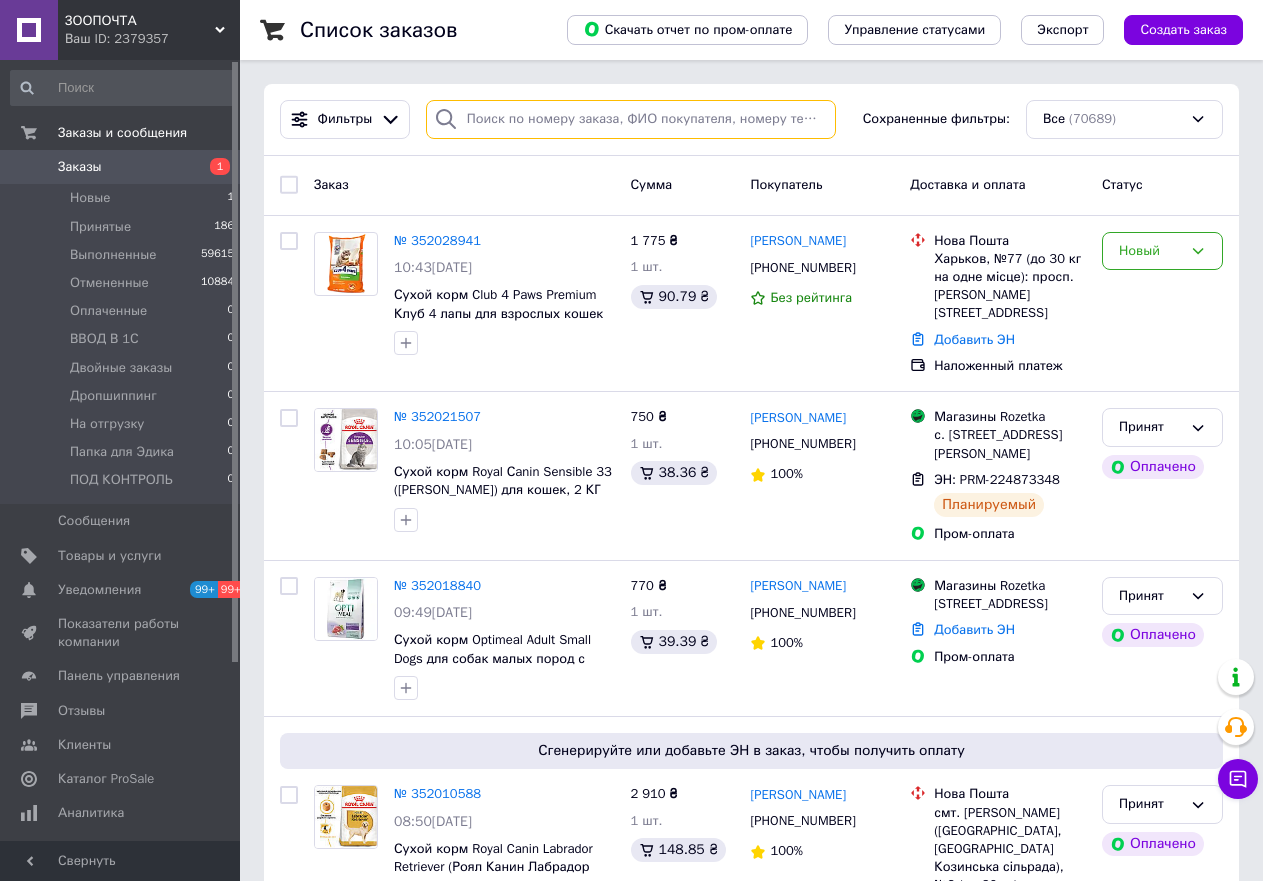 click at bounding box center [631, 119] 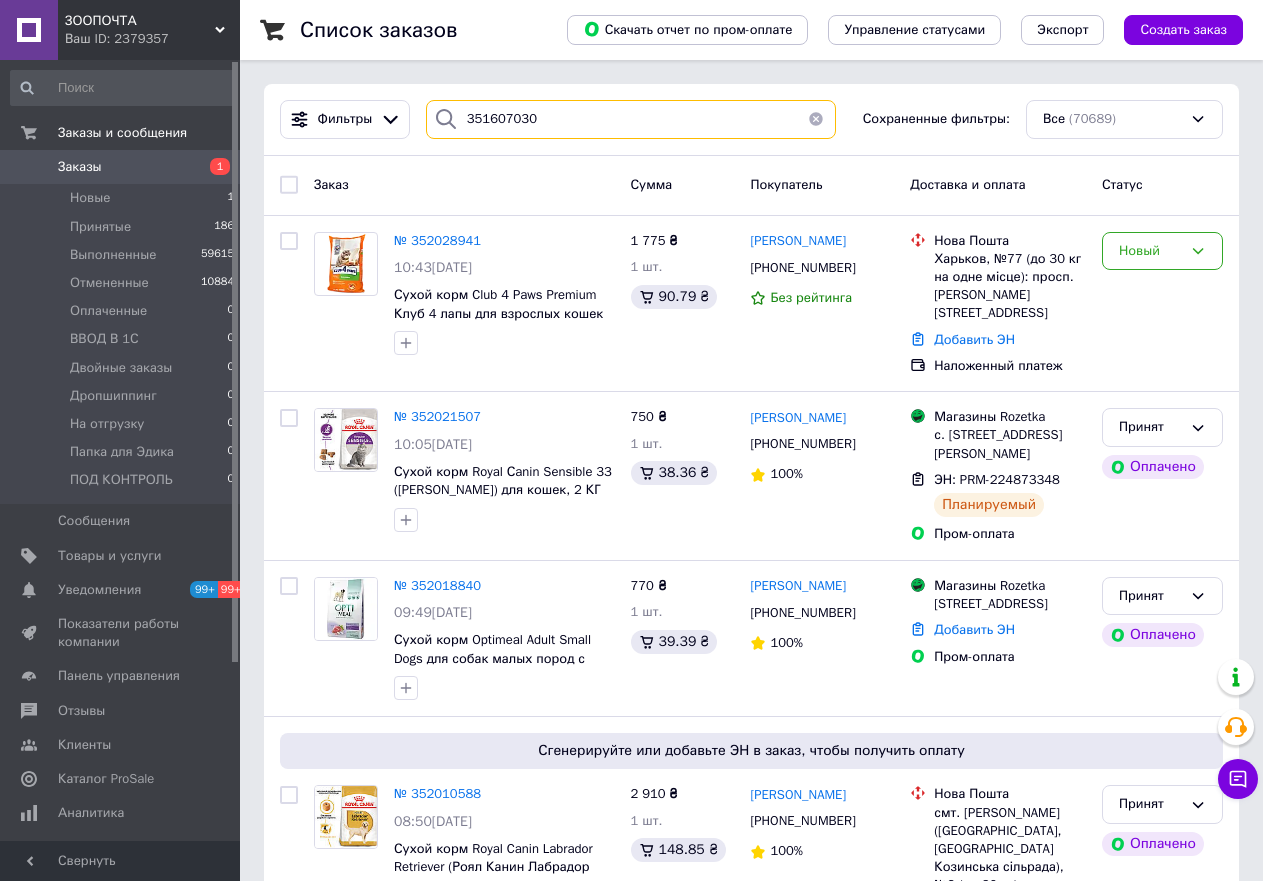 type on "351607030" 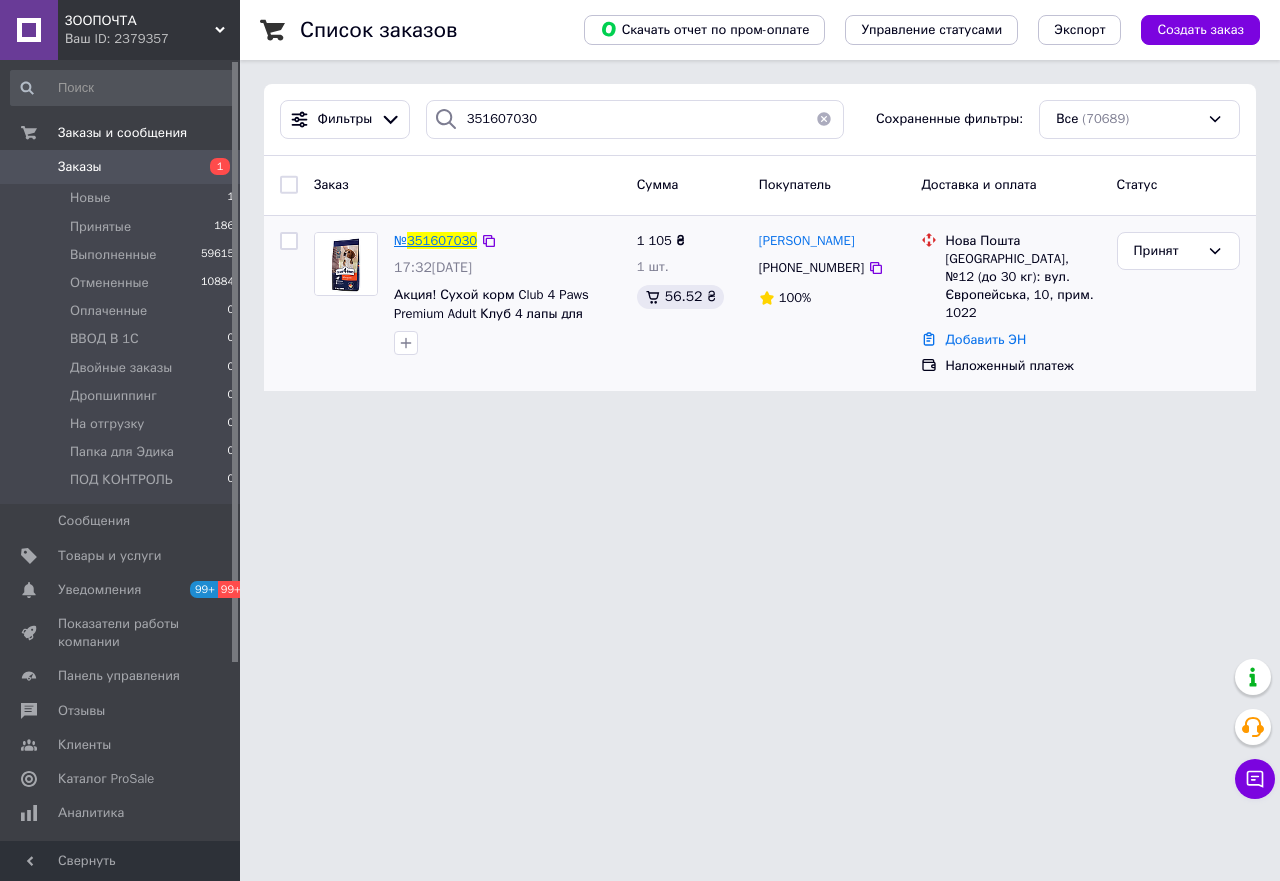 click on "351607030" at bounding box center (442, 240) 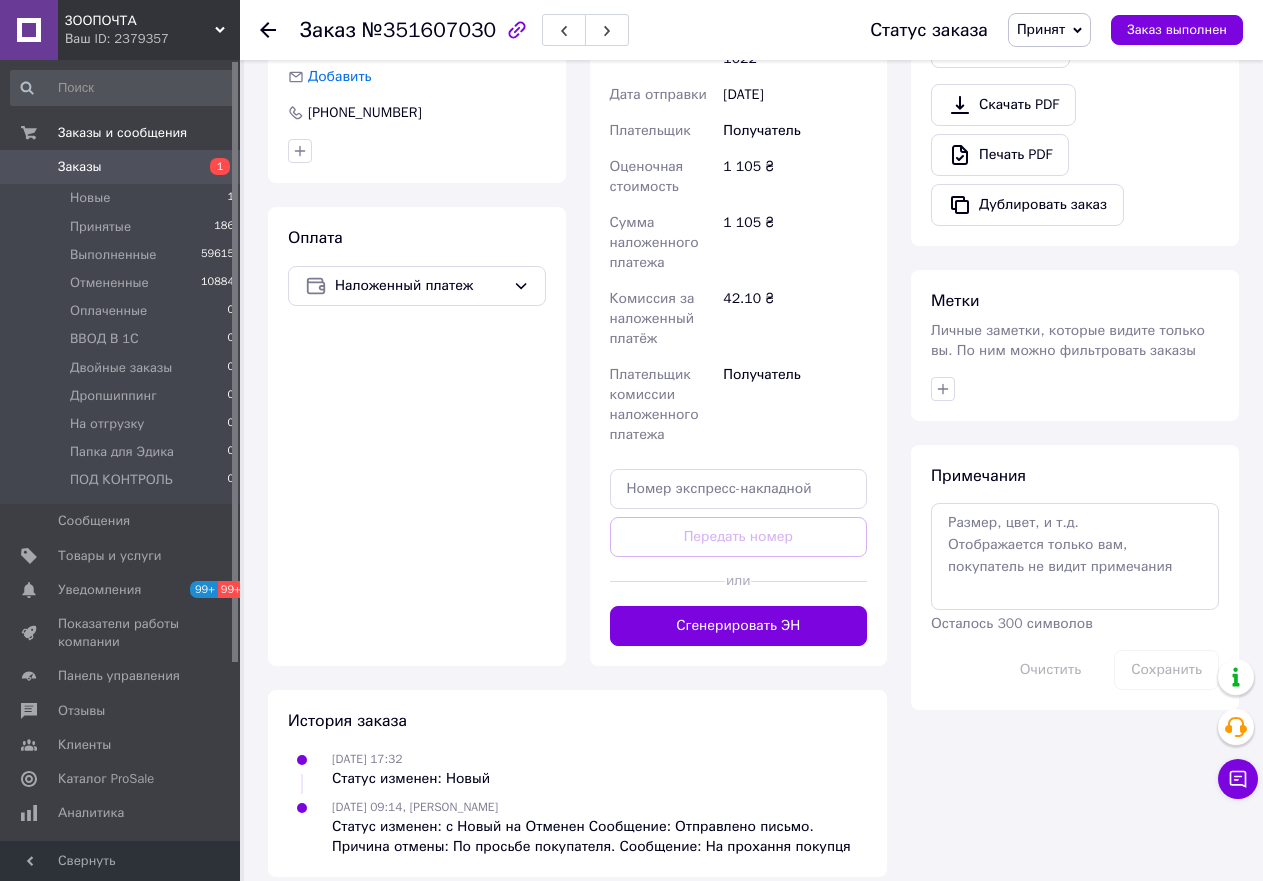 scroll, scrollTop: 0, scrollLeft: 0, axis: both 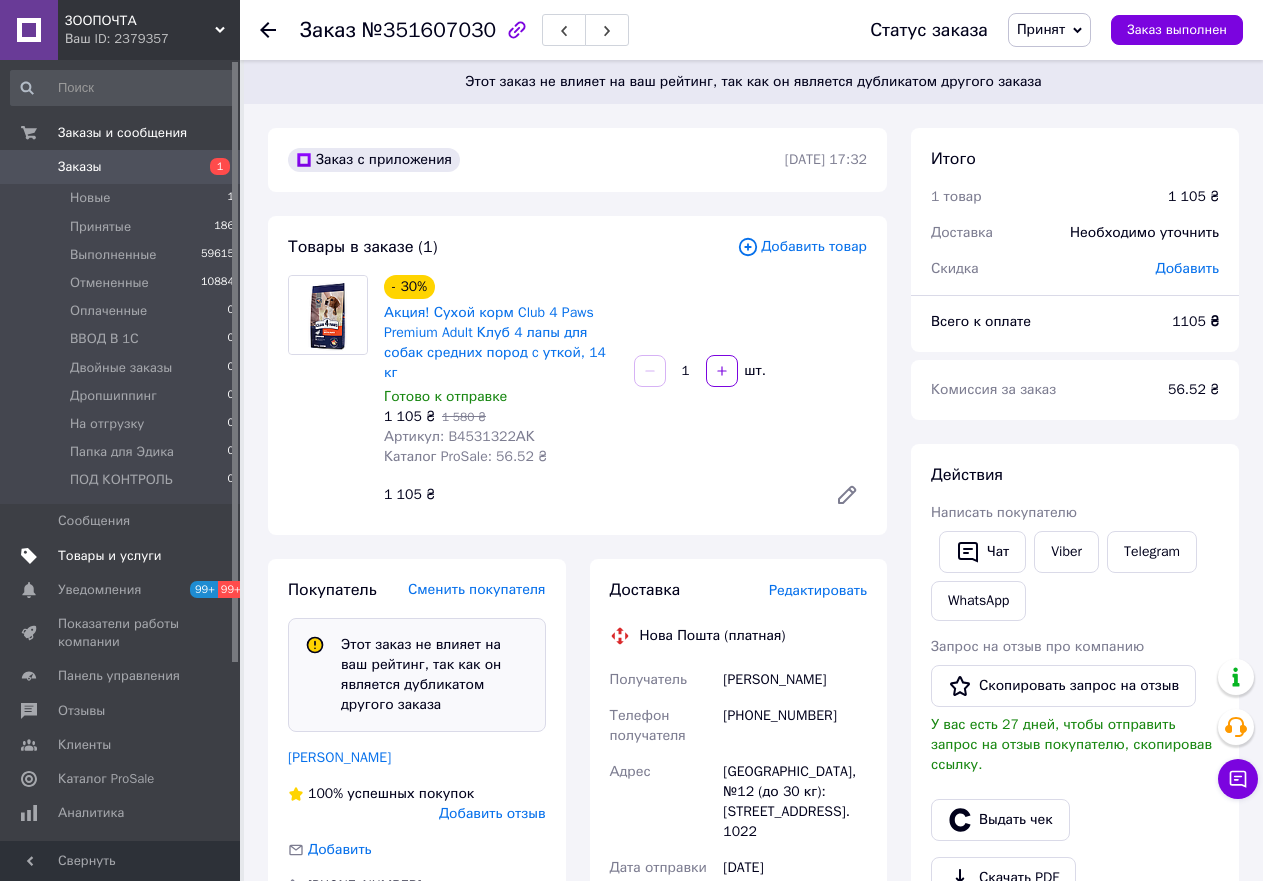 click on "Товары и услуги" at bounding box center [110, 556] 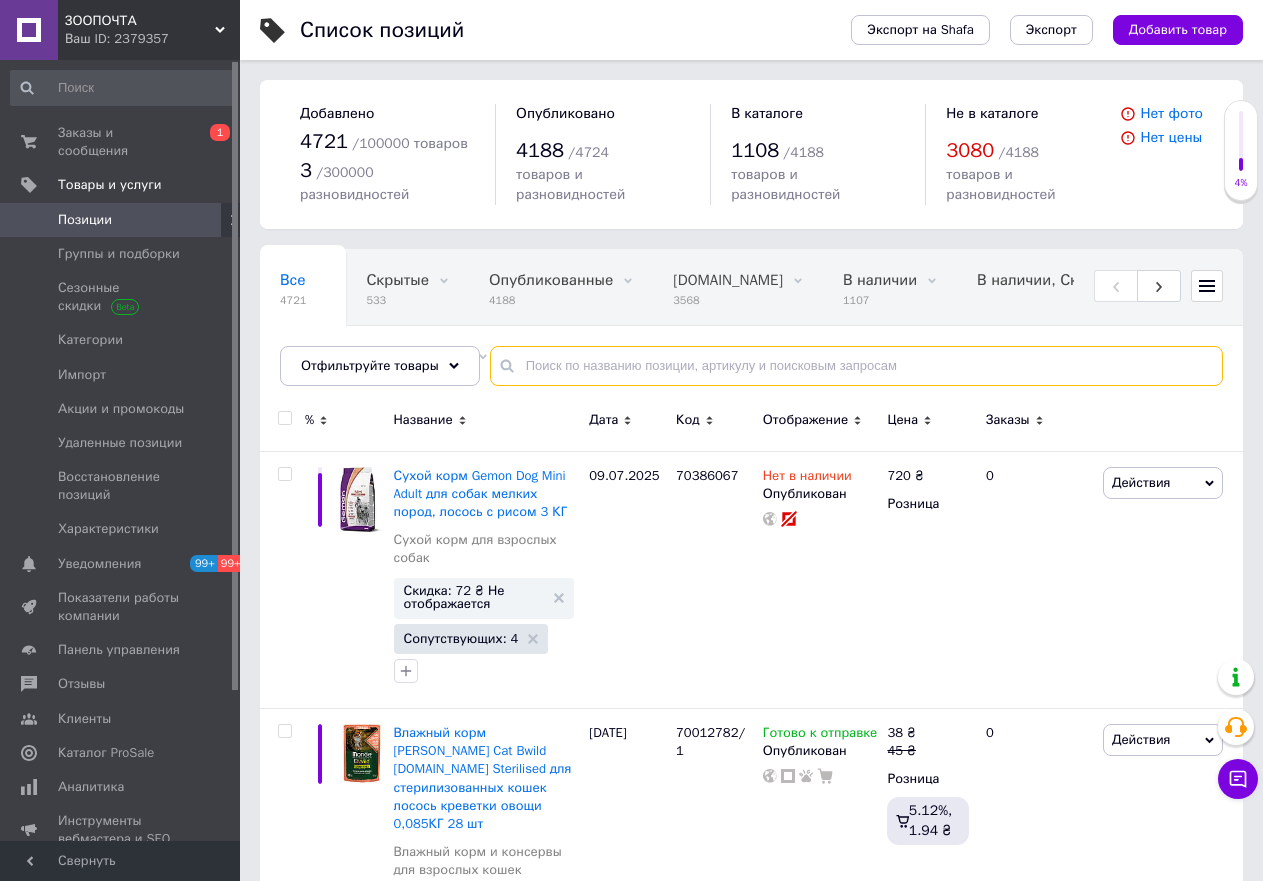 click at bounding box center (856, 366) 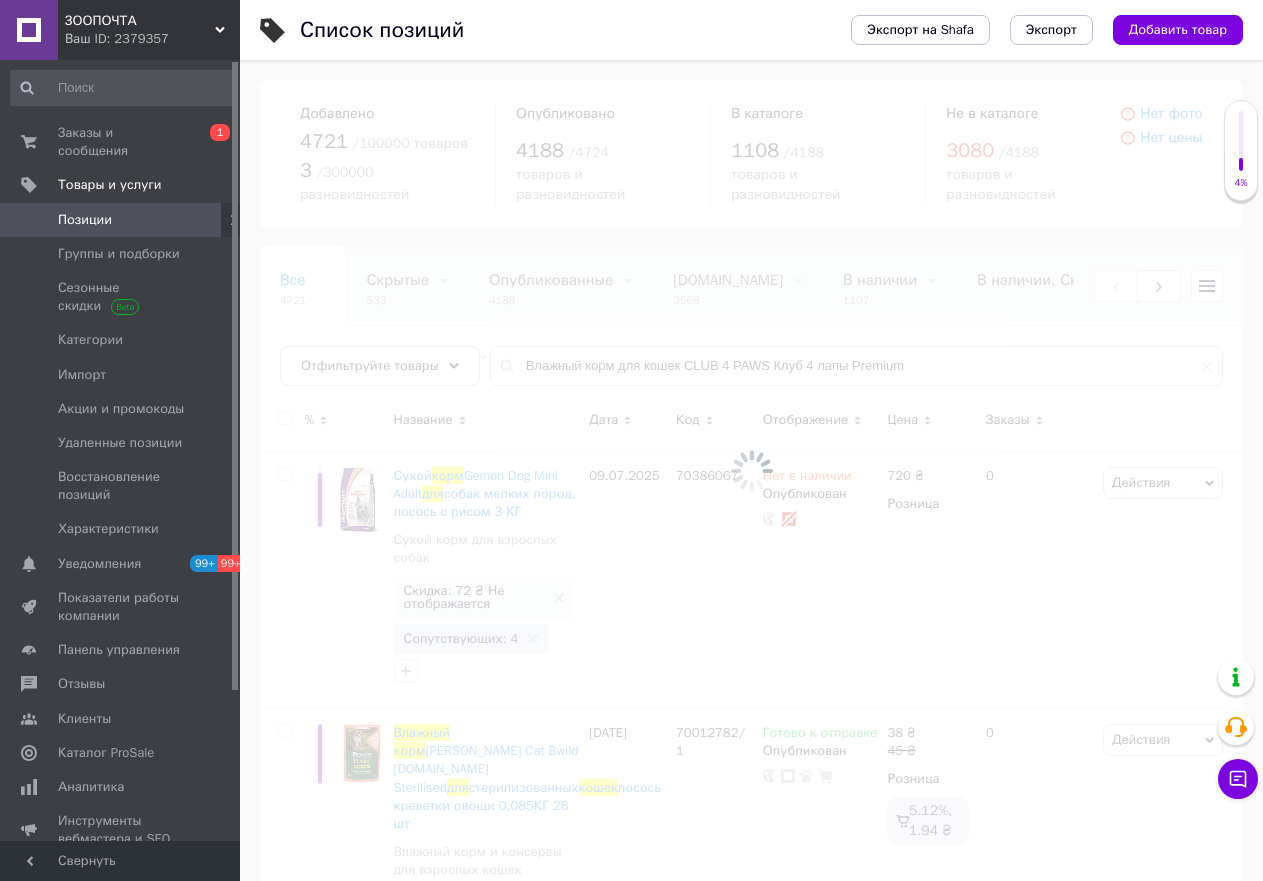 click at bounding box center (751, 470) 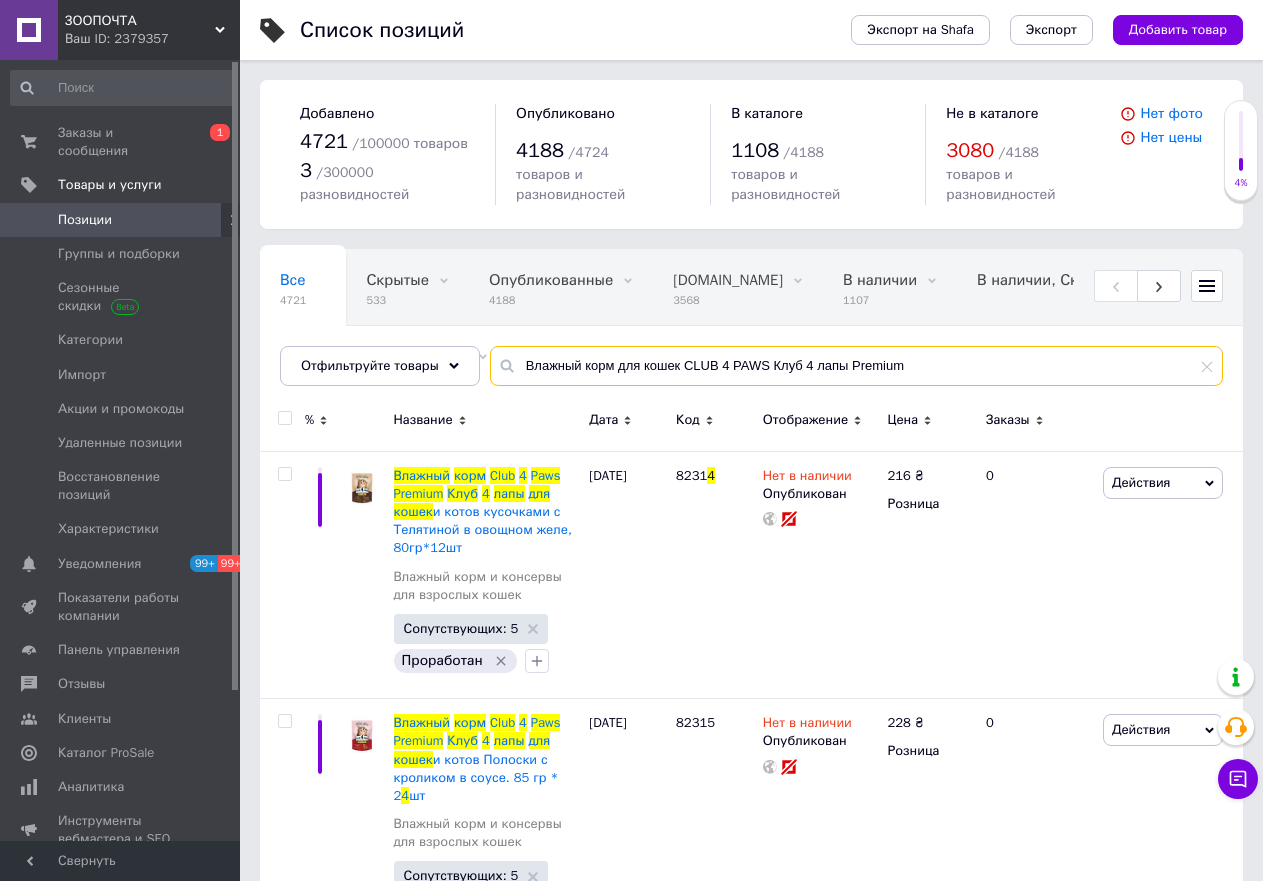 click on "Влажный корм для кошек CLUB 4 PAWS Клуб 4 лапы Premium" at bounding box center (856, 366) 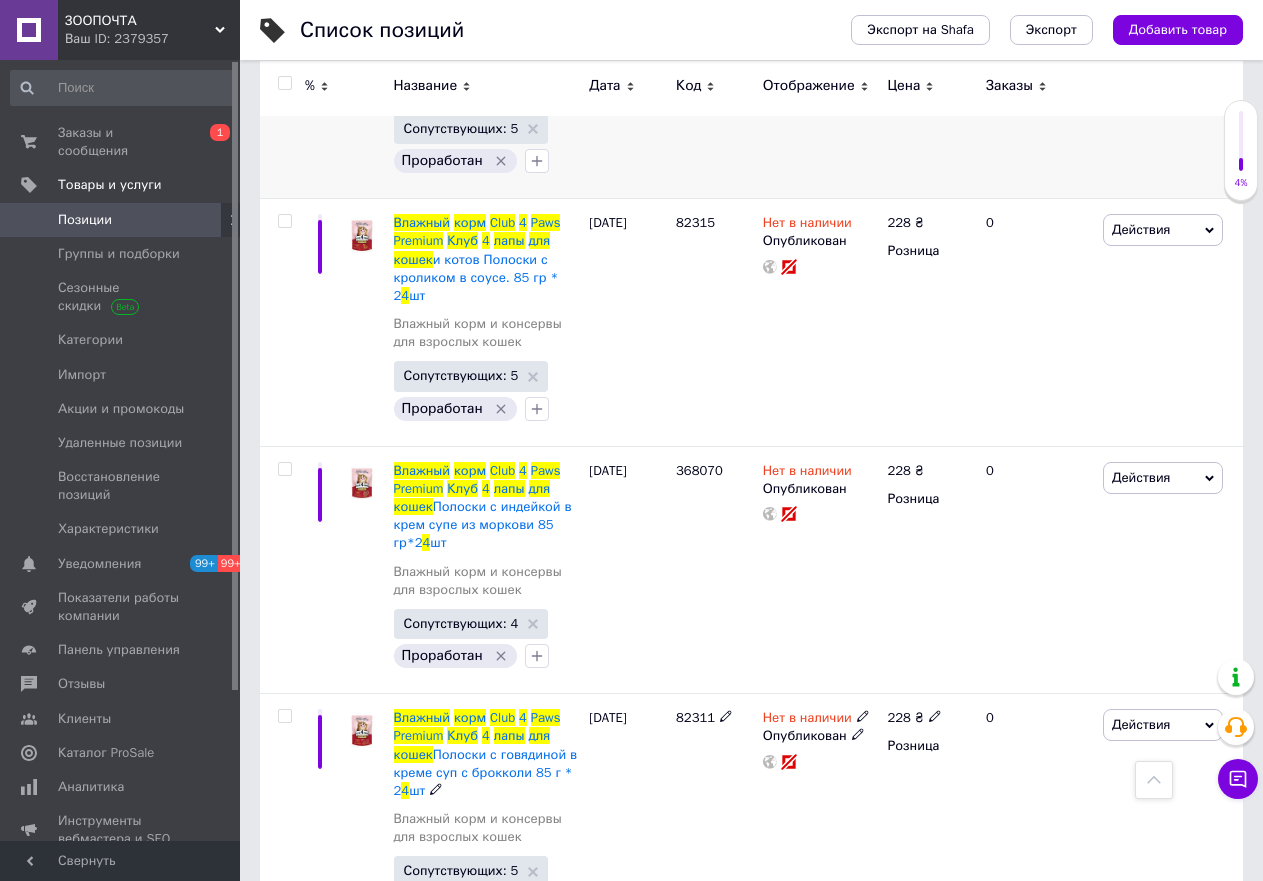 scroll, scrollTop: 0, scrollLeft: 0, axis: both 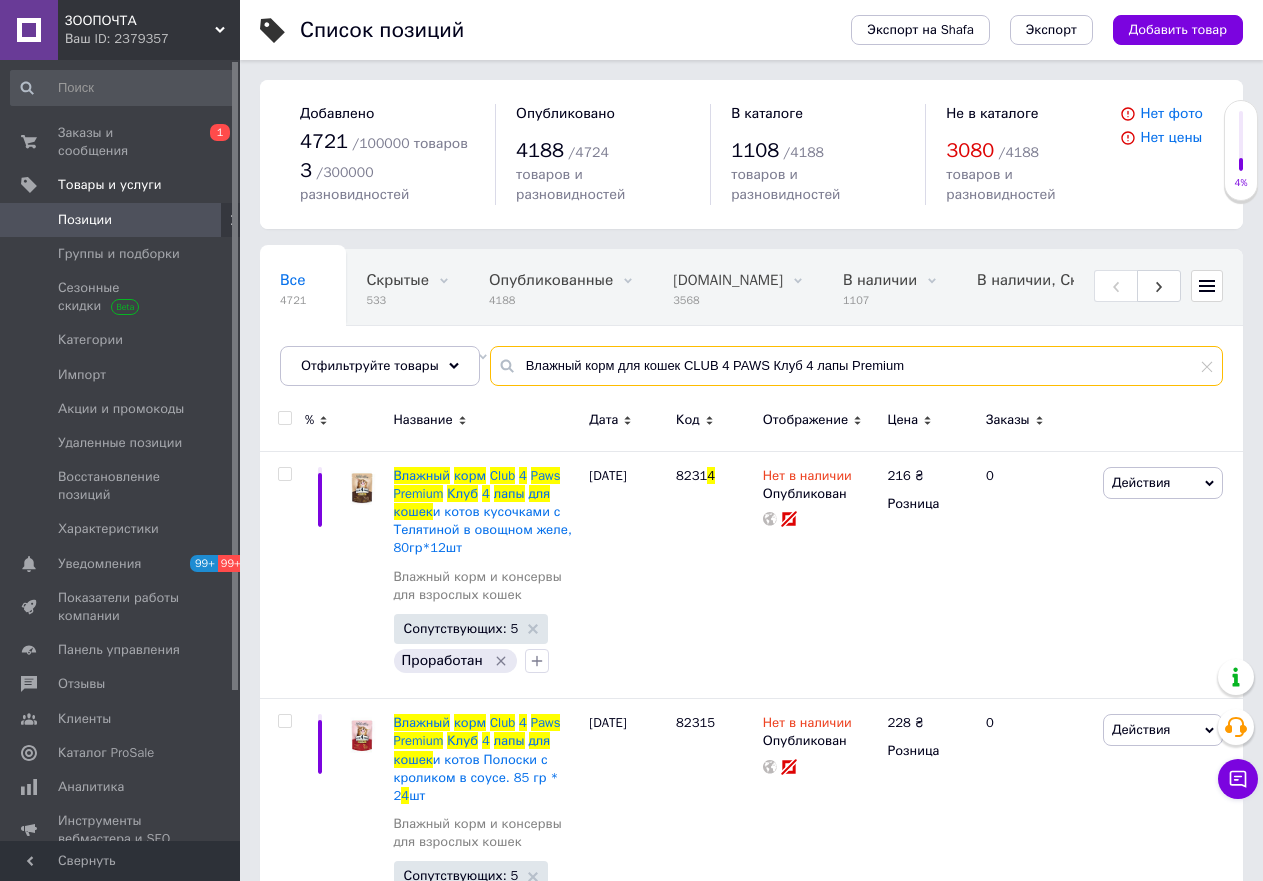 click on "Влажный корм для кошек CLUB 4 PAWS Клуб 4 лапы Premium" at bounding box center [856, 366] 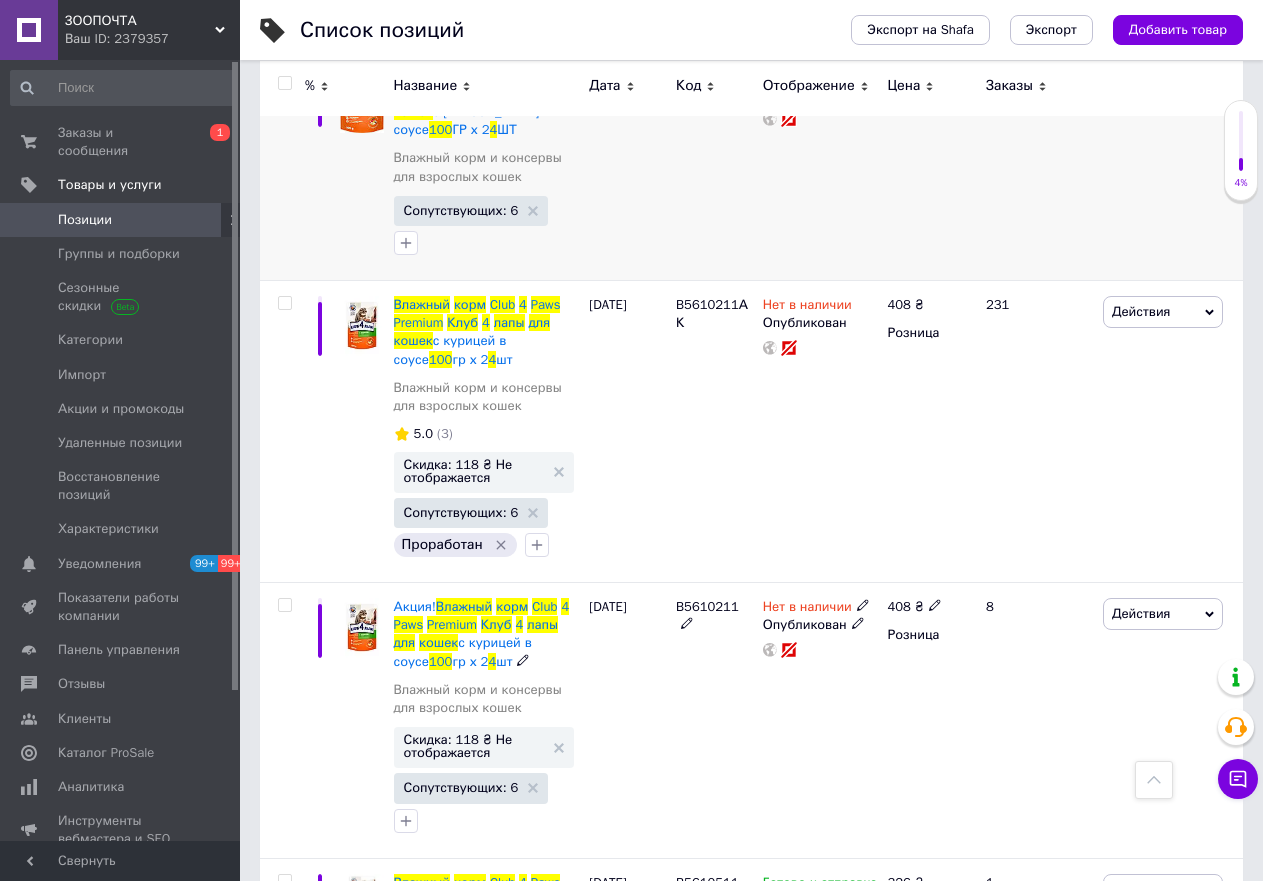 scroll, scrollTop: 800, scrollLeft: 0, axis: vertical 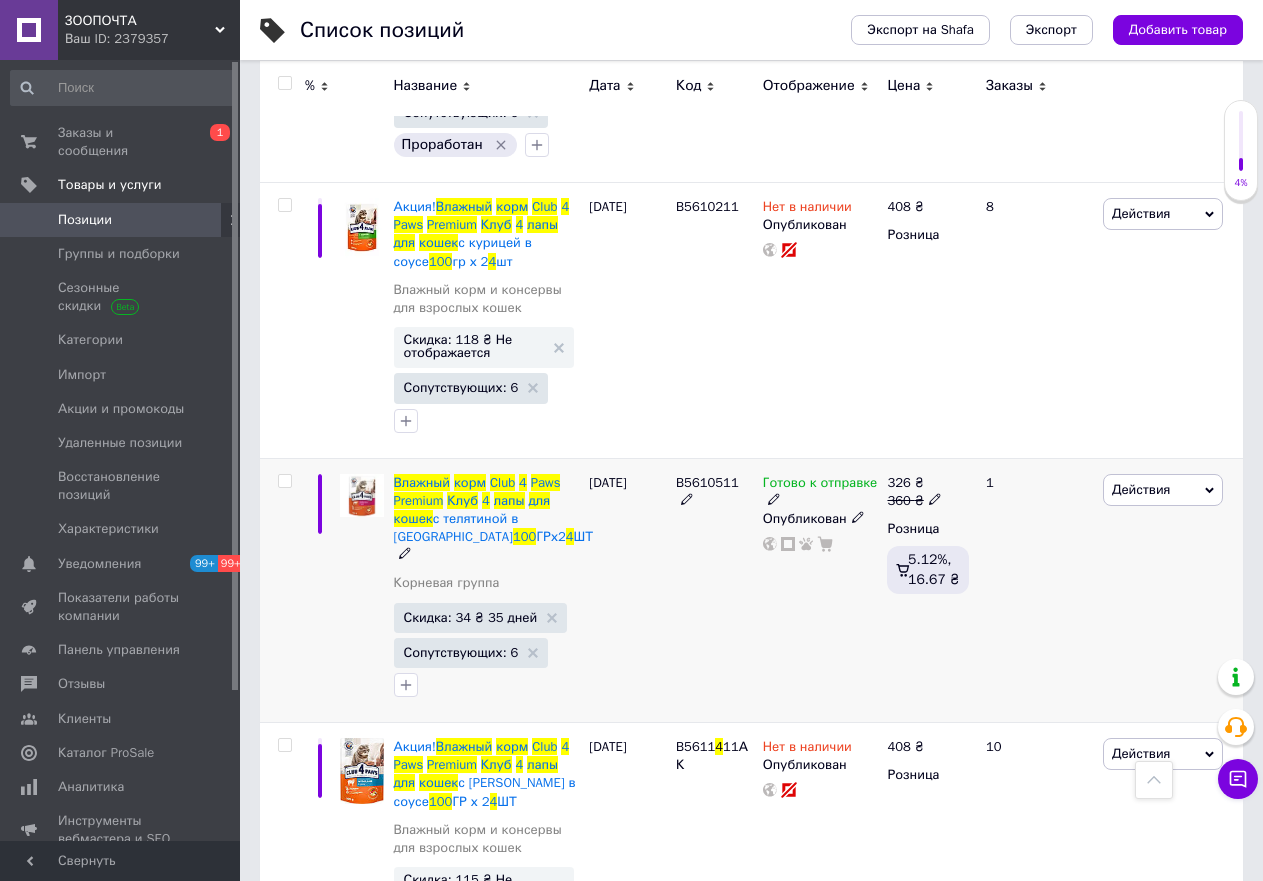 click on "B5610511" at bounding box center (707, 482) 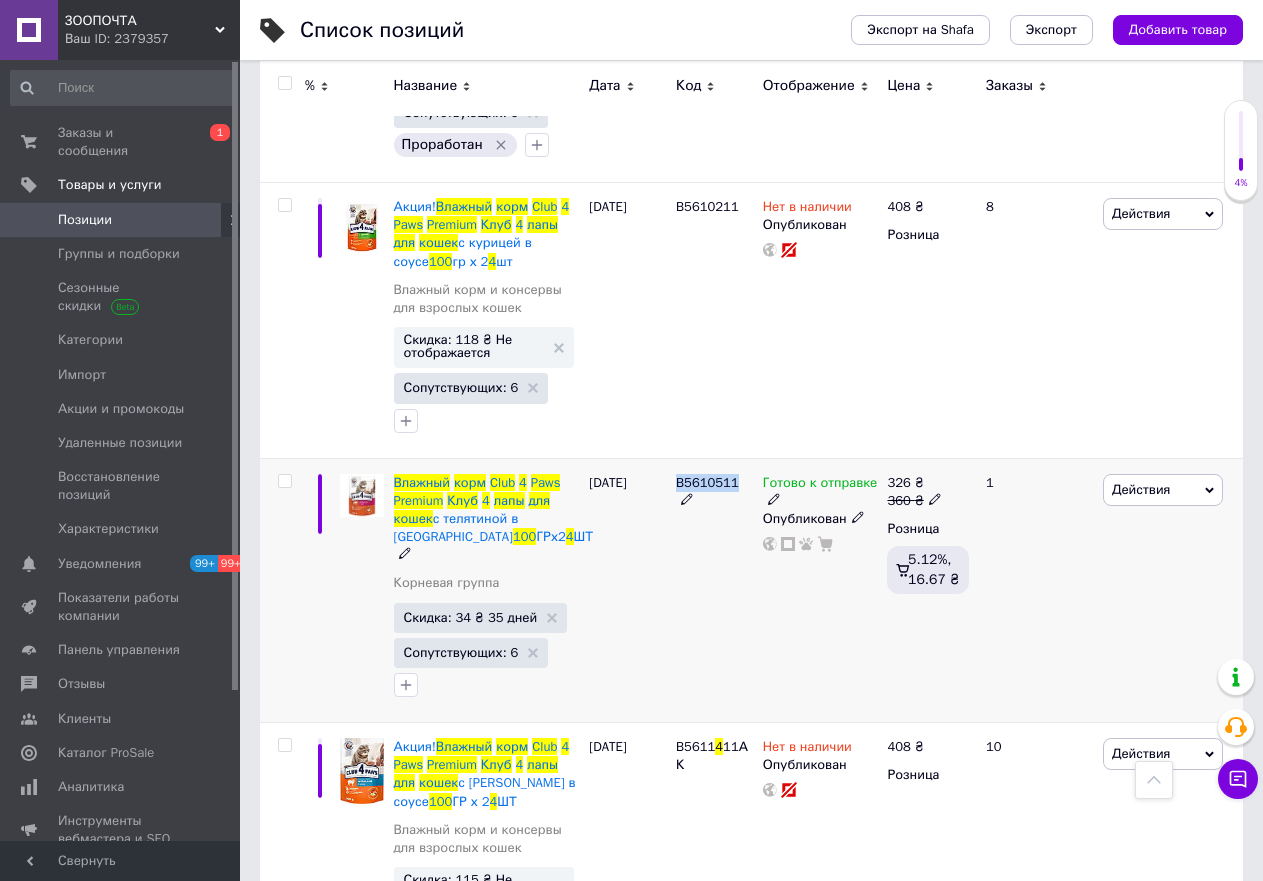 click on "B5610511" at bounding box center [707, 482] 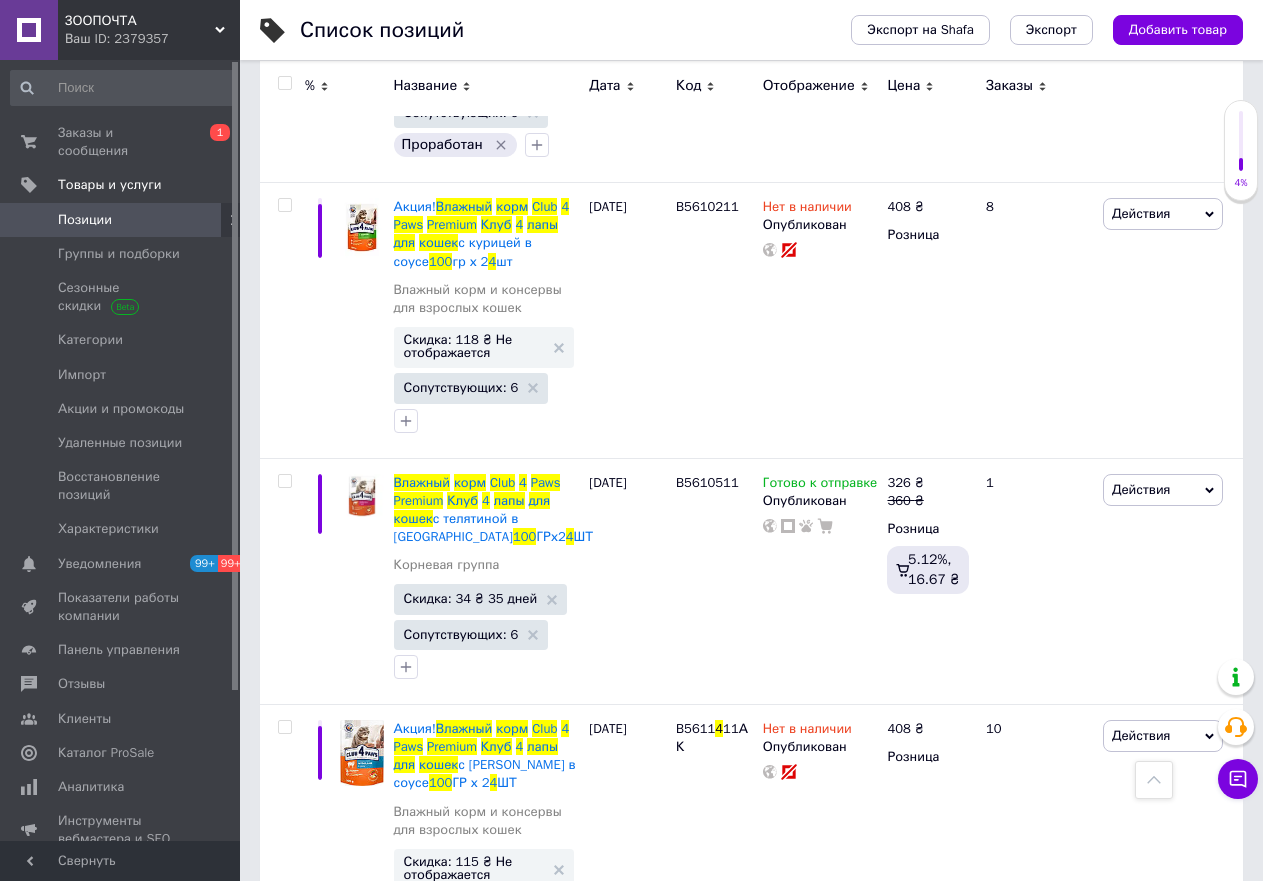 click on "Список позиций" at bounding box center [555, 30] 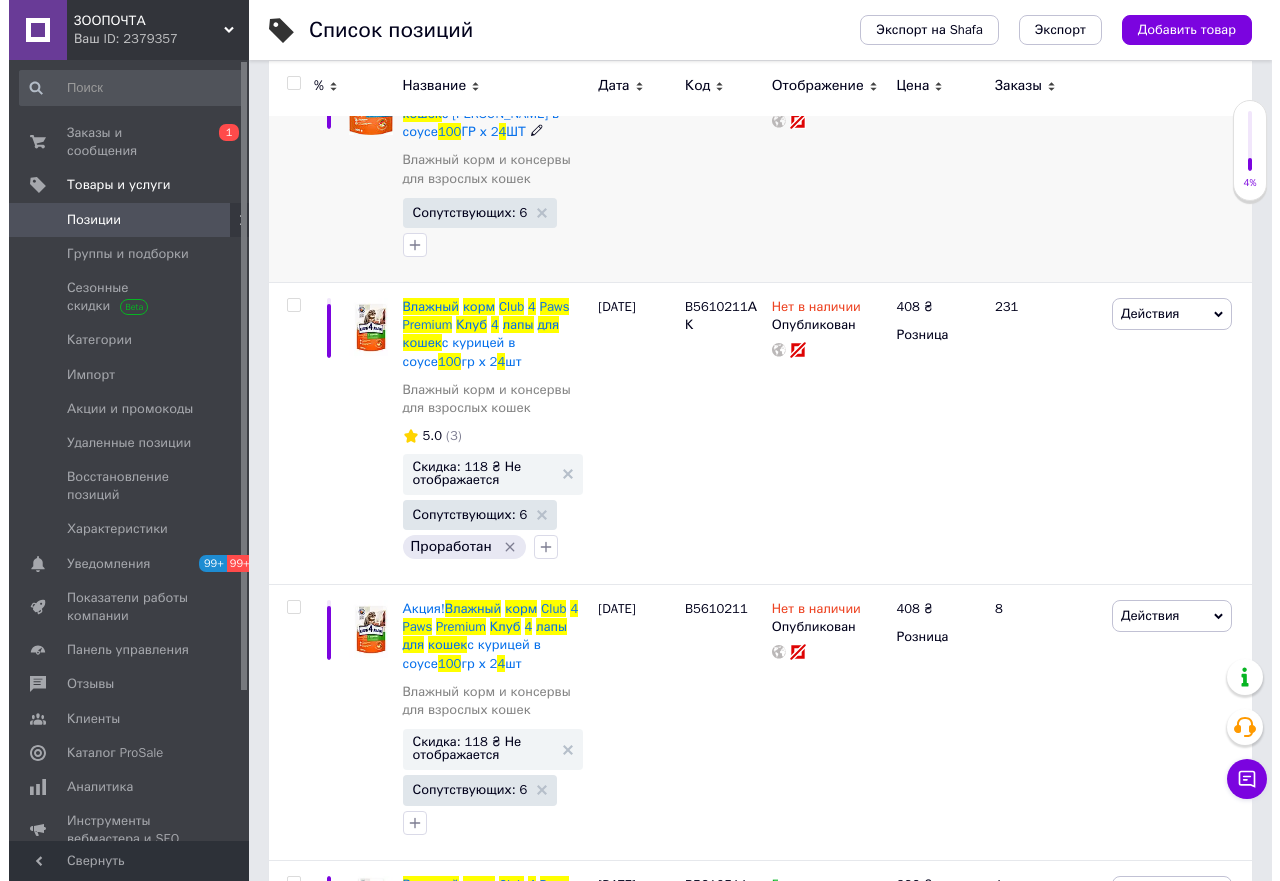 scroll, scrollTop: 0, scrollLeft: 0, axis: both 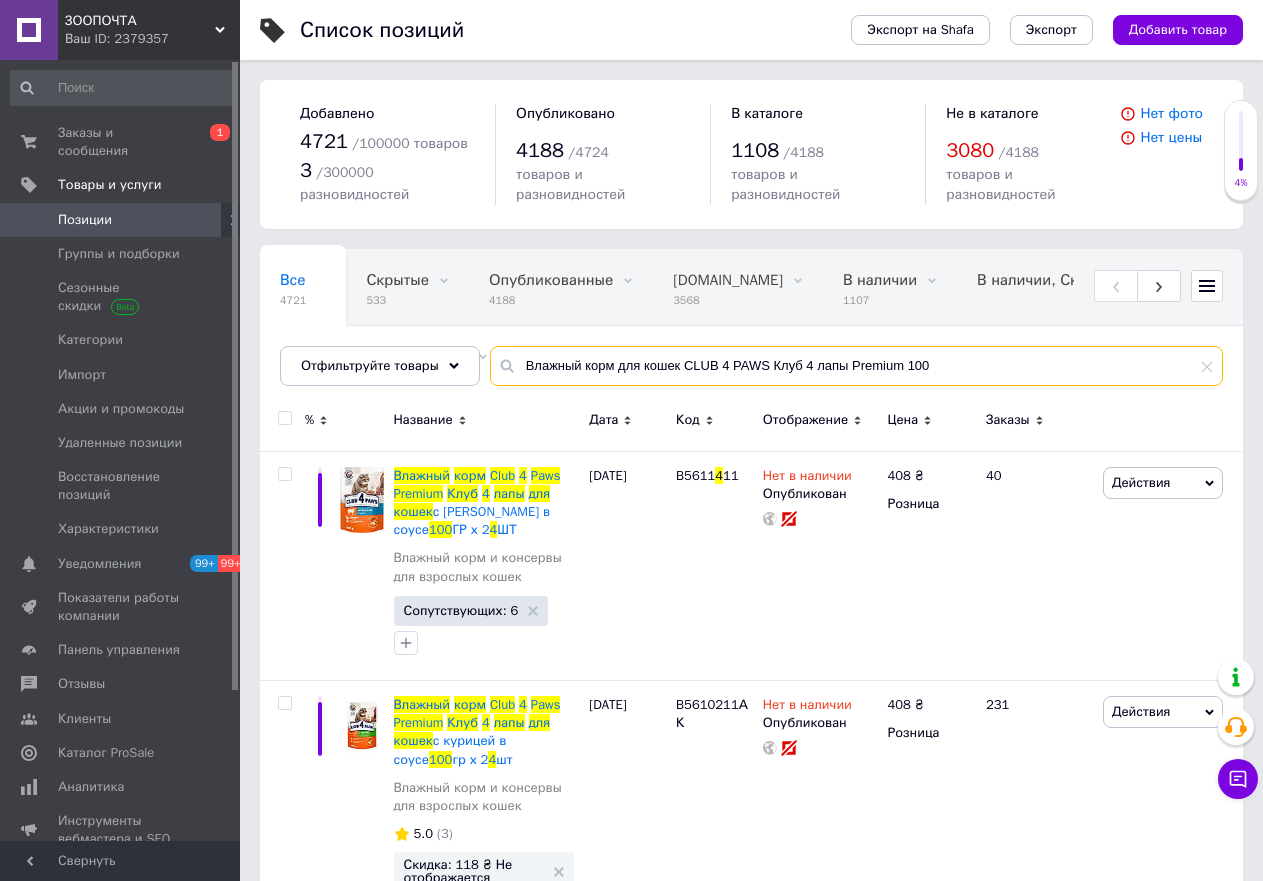 drag, startPoint x: 996, startPoint y: 346, endPoint x: 315, endPoint y: 413, distance: 684.28796 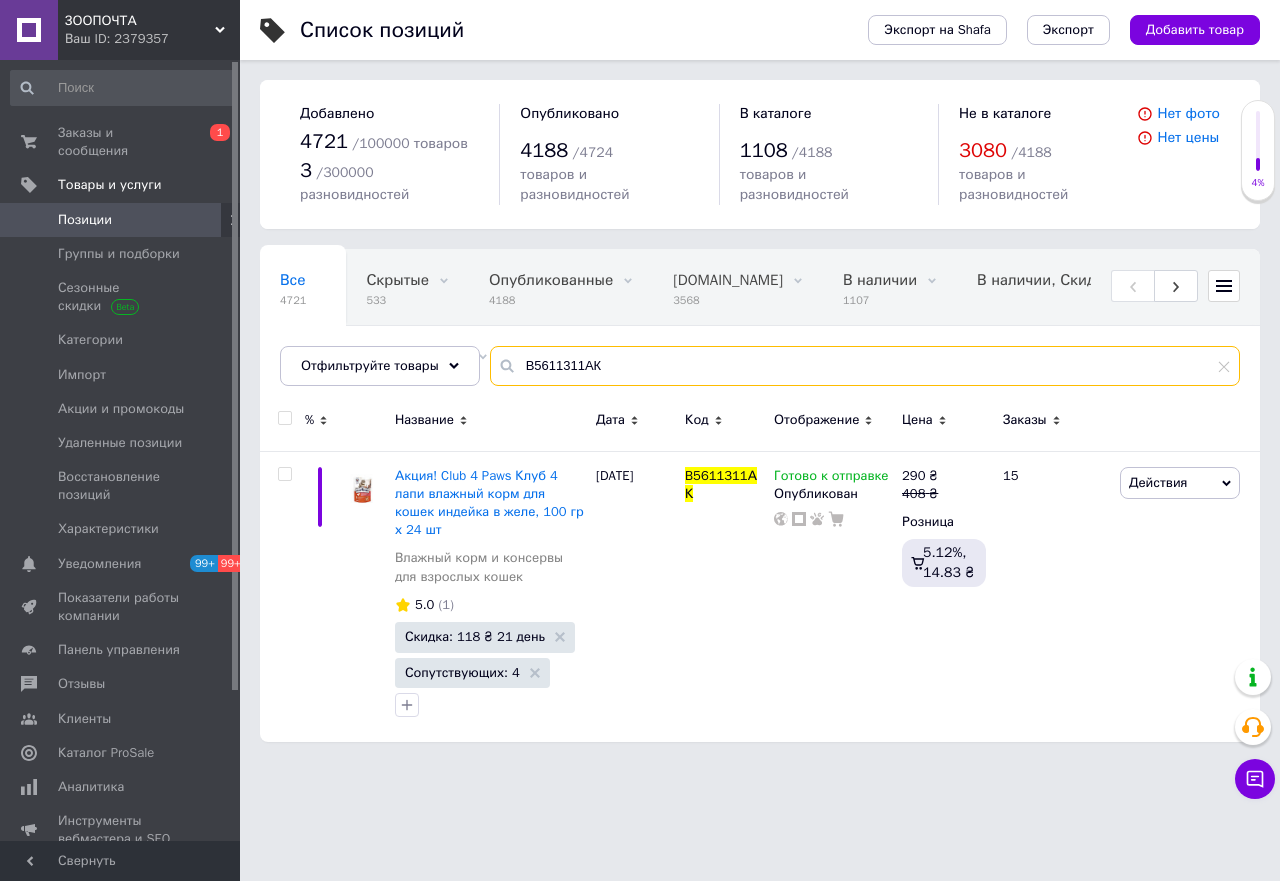 drag, startPoint x: 686, startPoint y: 350, endPoint x: 364, endPoint y: 380, distance: 323.3945 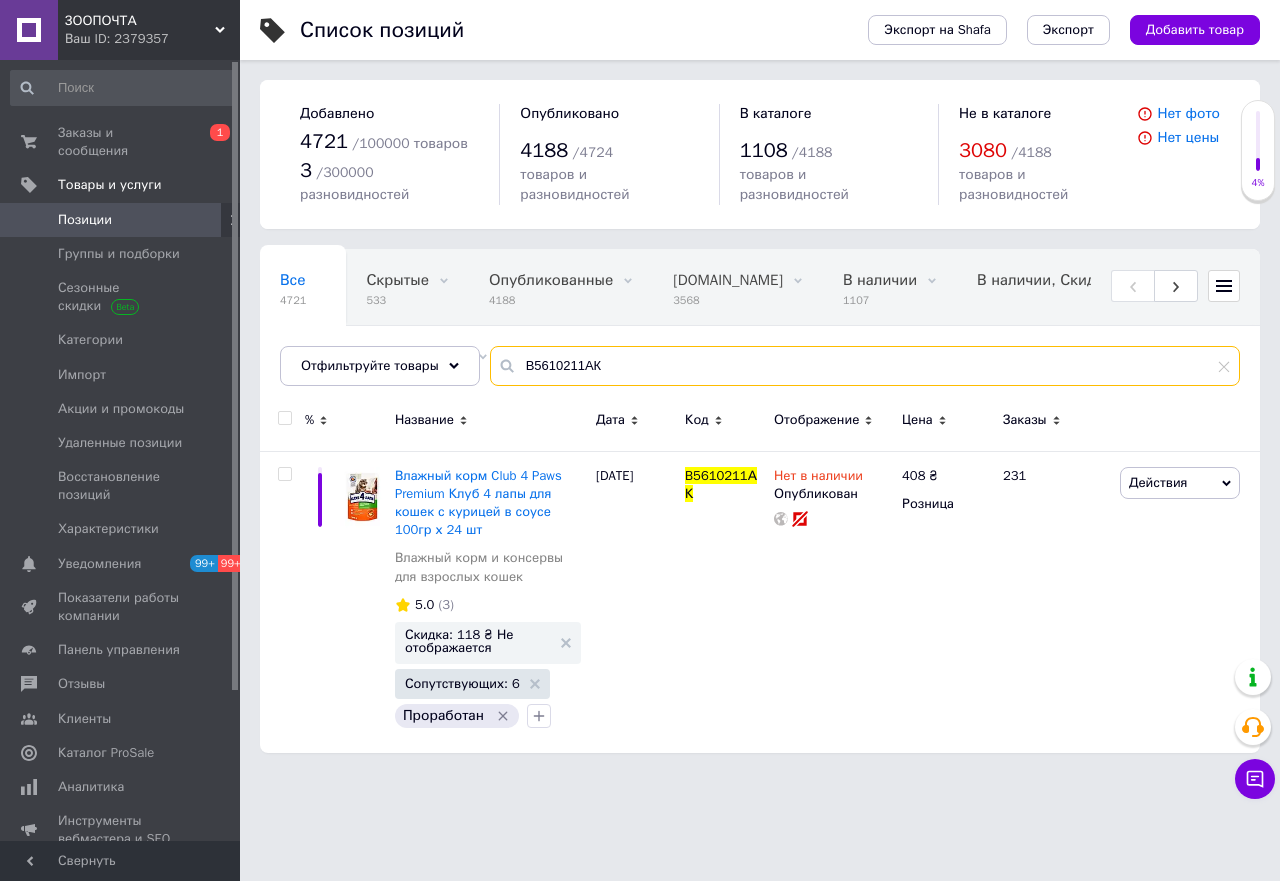 drag, startPoint x: 608, startPoint y: 352, endPoint x: 513, endPoint y: 347, distance: 95.131485 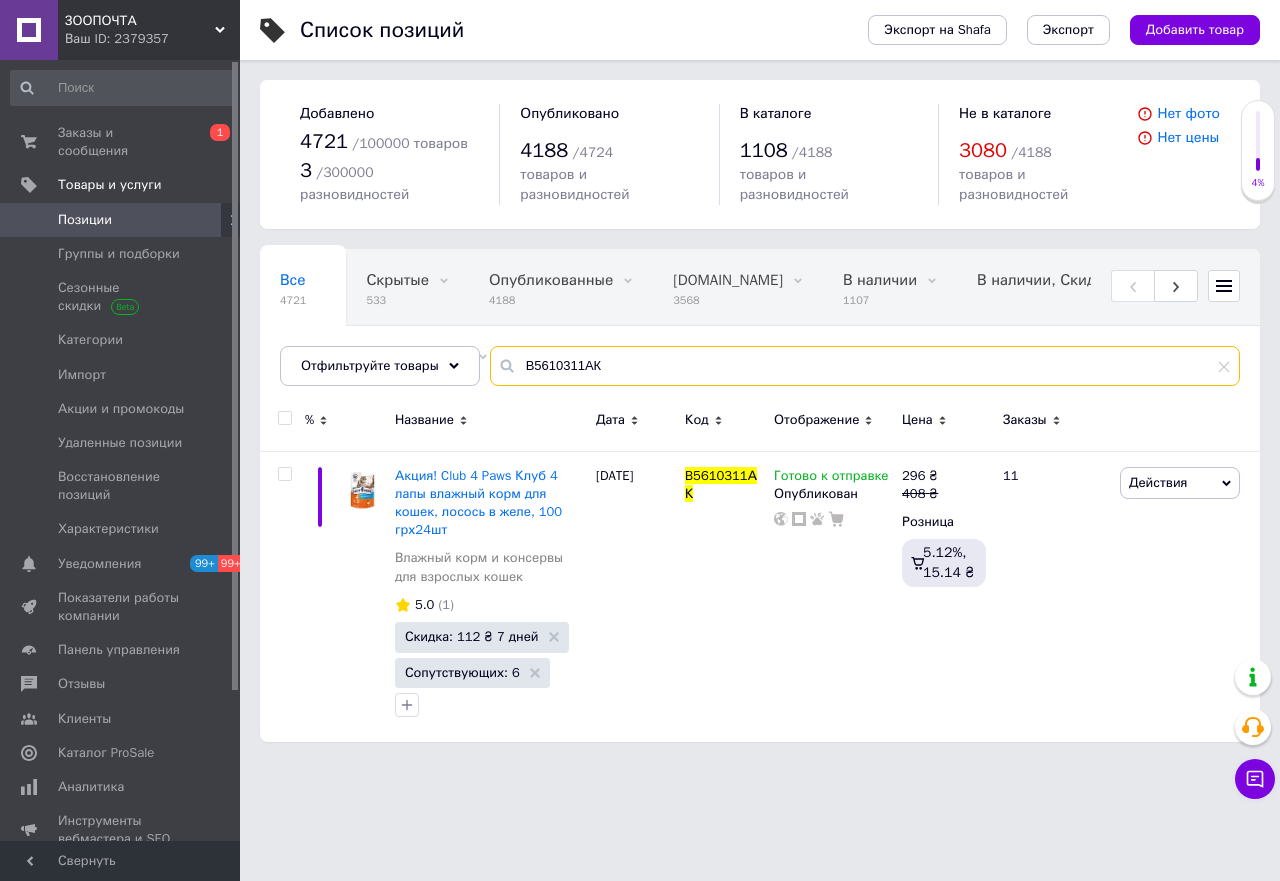 drag, startPoint x: 462, startPoint y: 376, endPoint x: 400, endPoint y: 375, distance: 62.008064 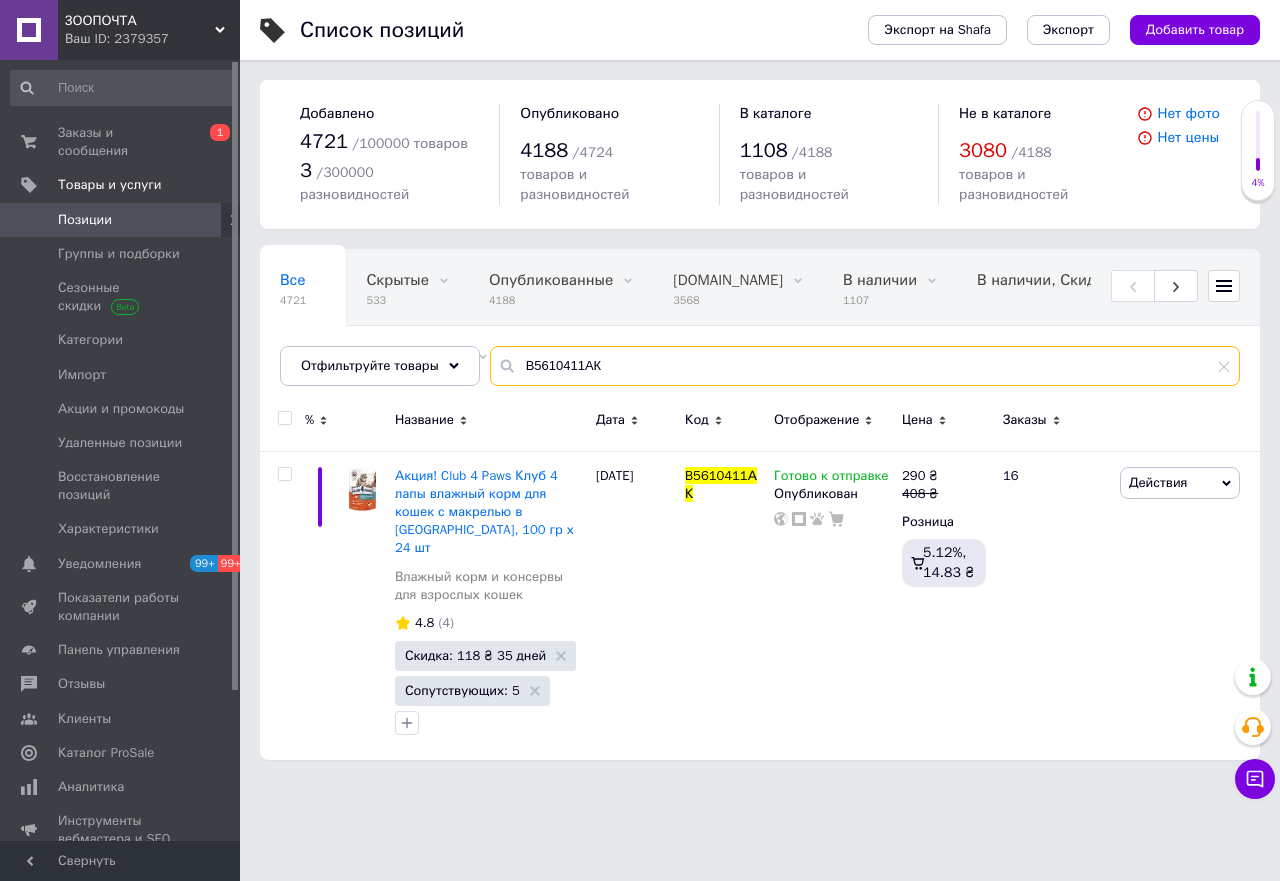 type on "B5610411АК" 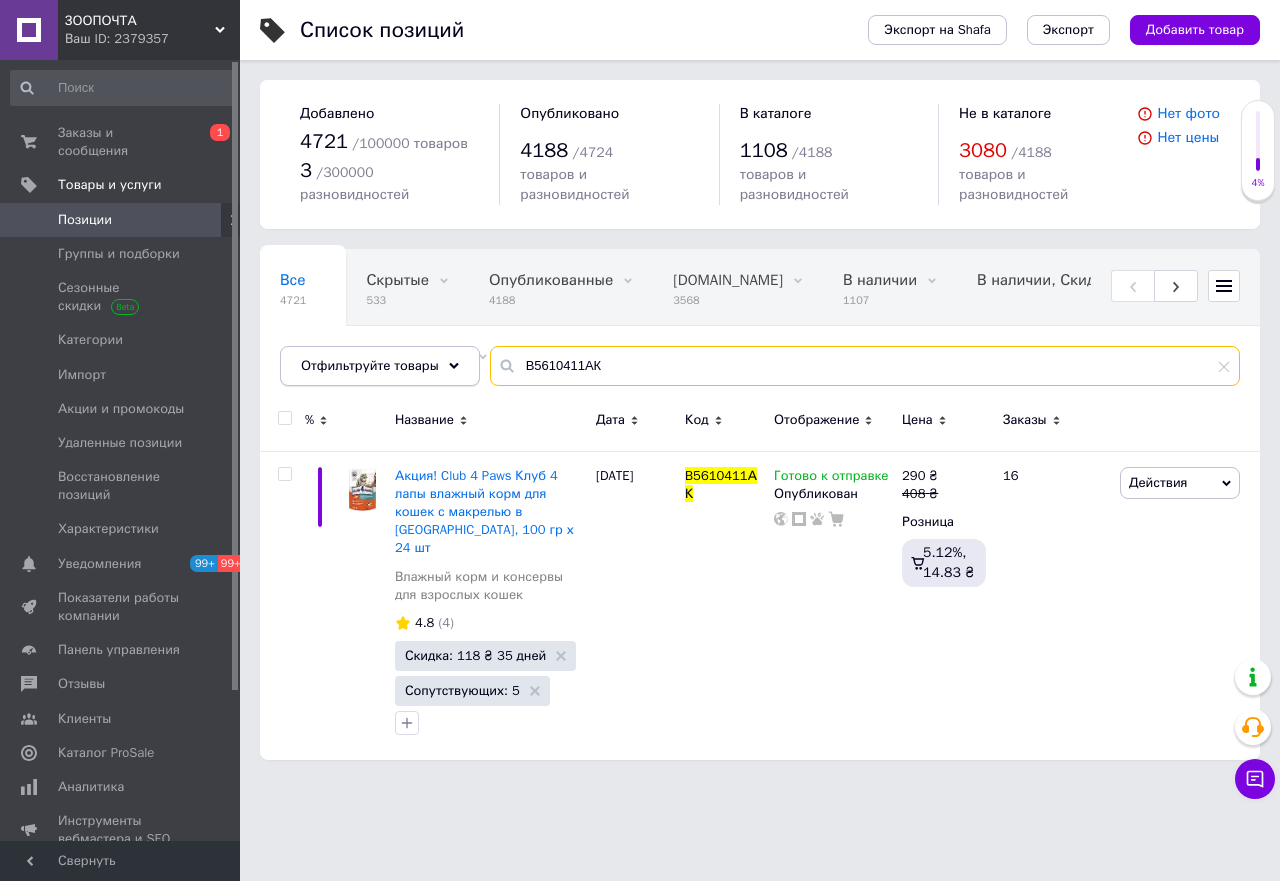 drag, startPoint x: 644, startPoint y: 353, endPoint x: 428, endPoint y: 365, distance: 216.33308 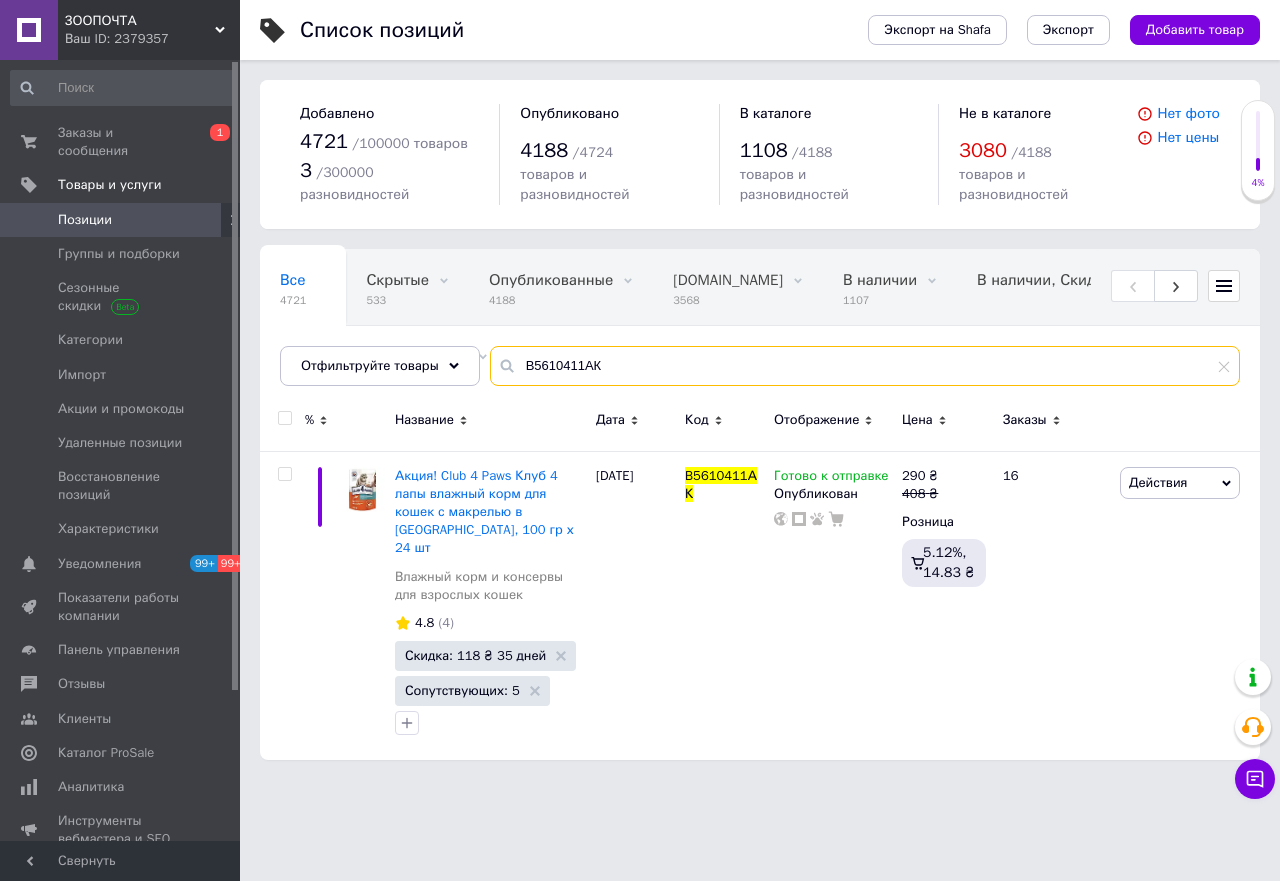 drag, startPoint x: 612, startPoint y: 347, endPoint x: 502, endPoint y: 331, distance: 111.15755 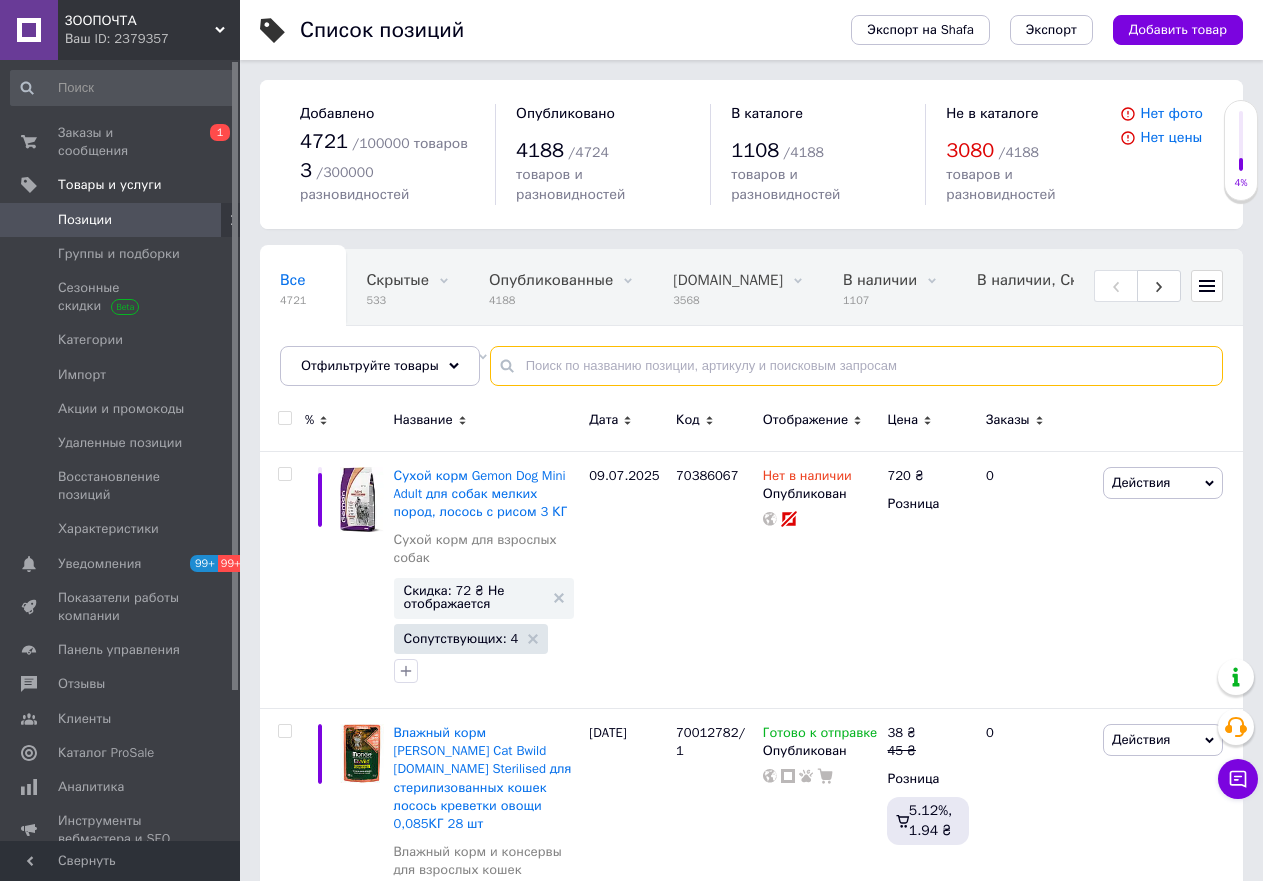 type on "B5610411АК" 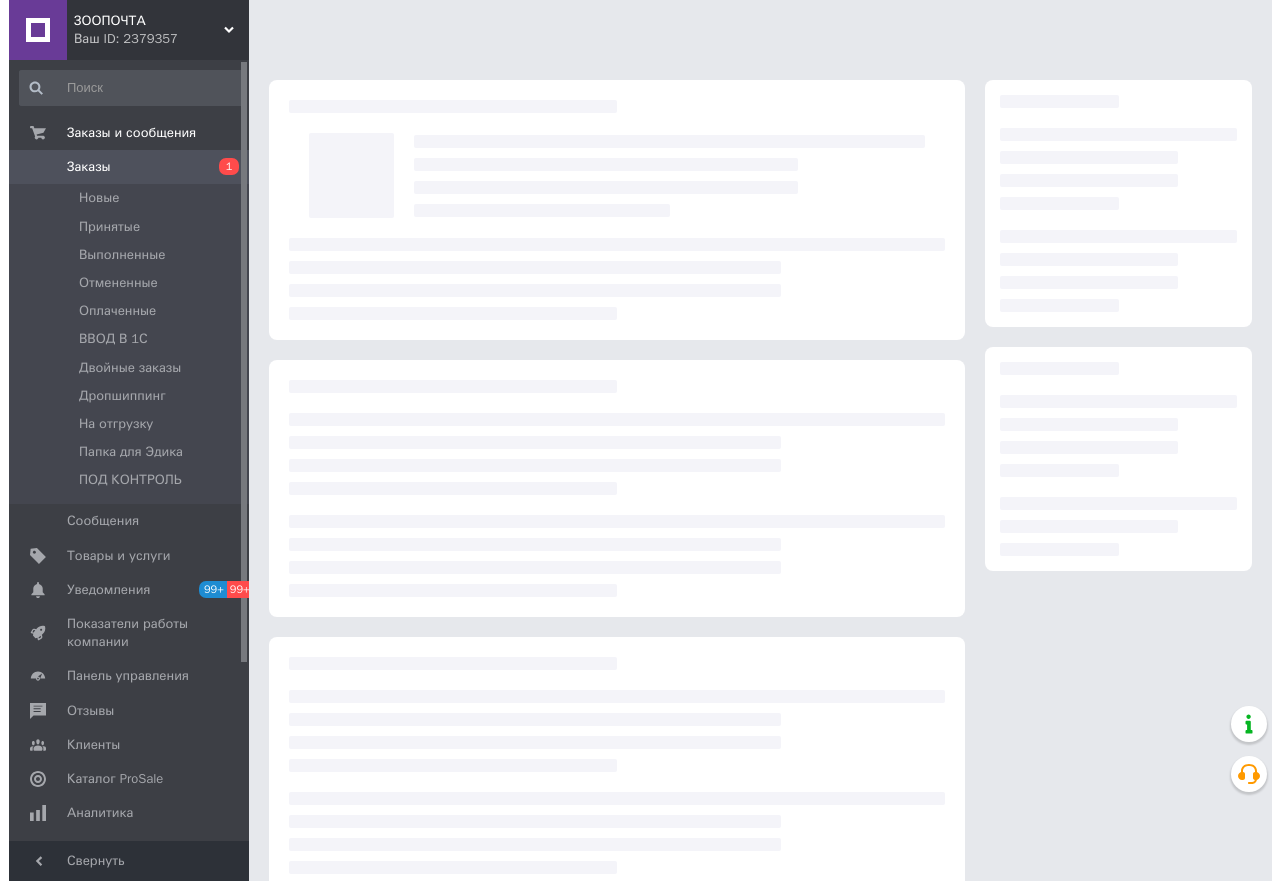 scroll, scrollTop: 0, scrollLeft: 0, axis: both 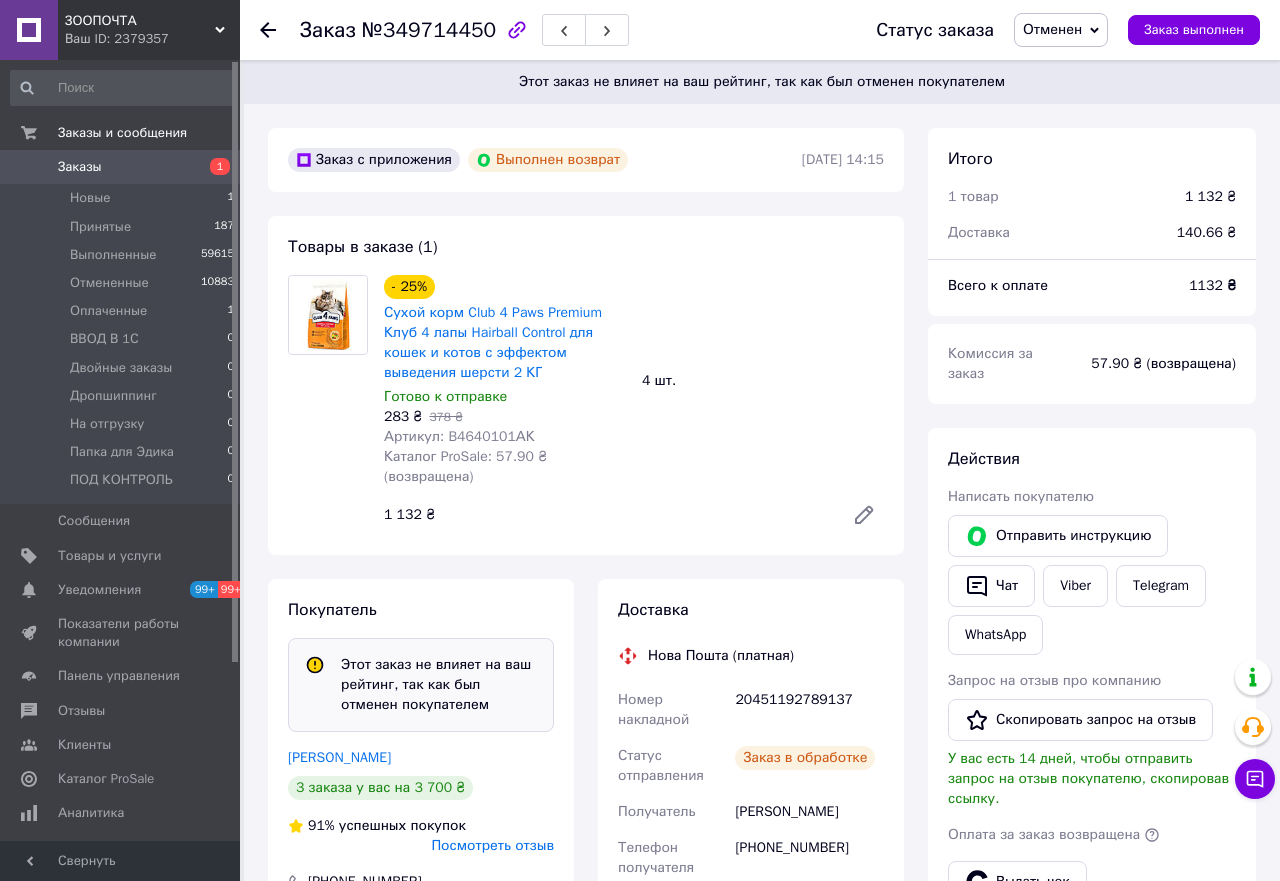 click on "Заказы" at bounding box center [80, 167] 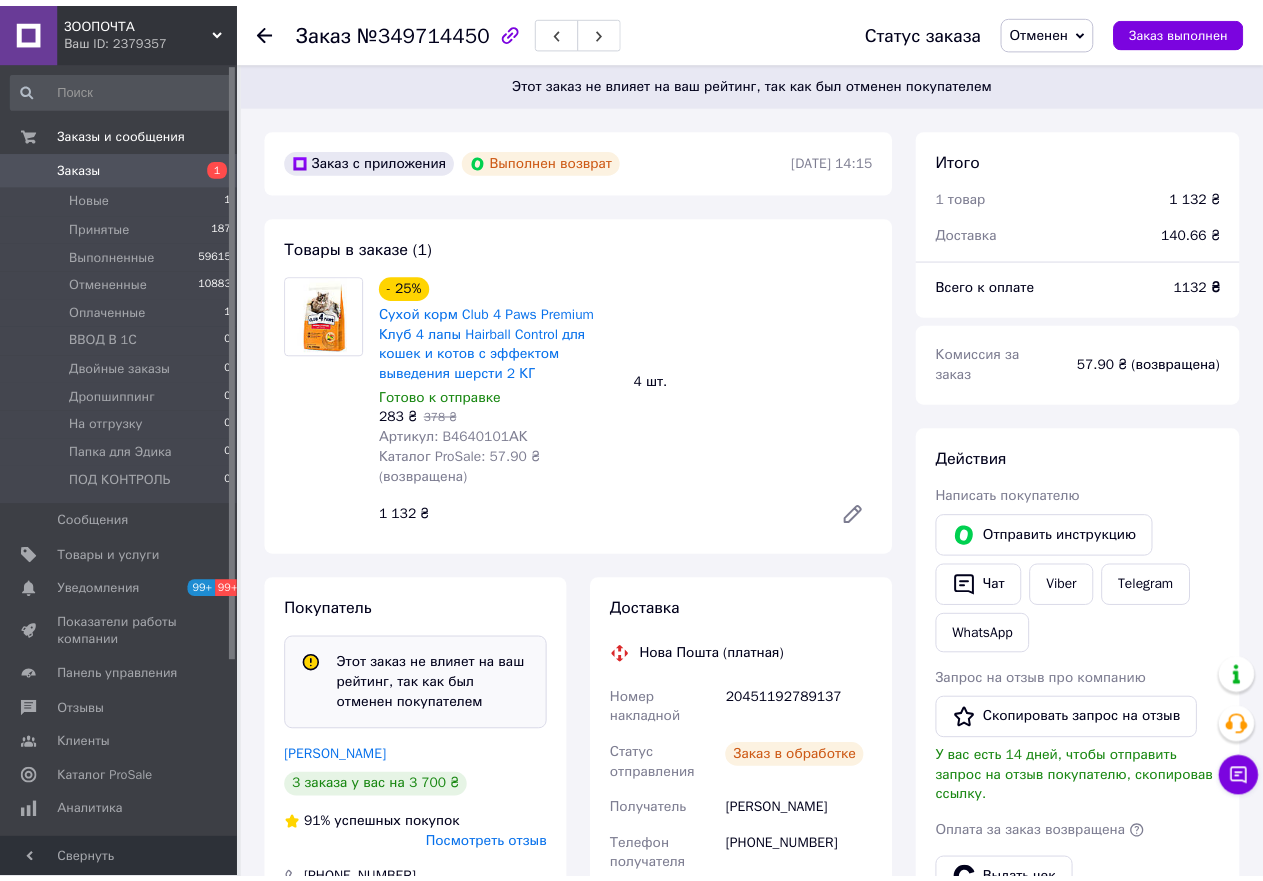 scroll, scrollTop: 0, scrollLeft: 0, axis: both 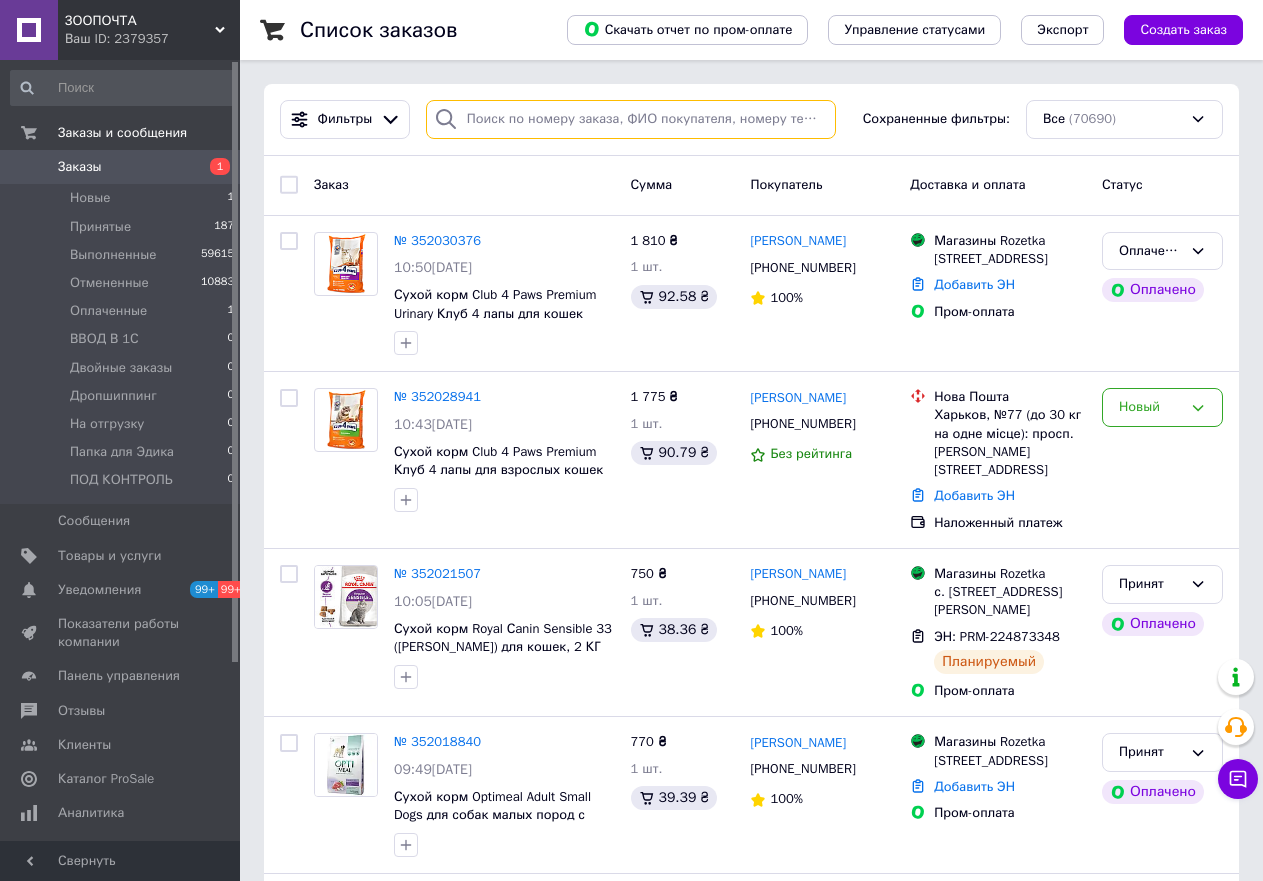 click at bounding box center (631, 119) 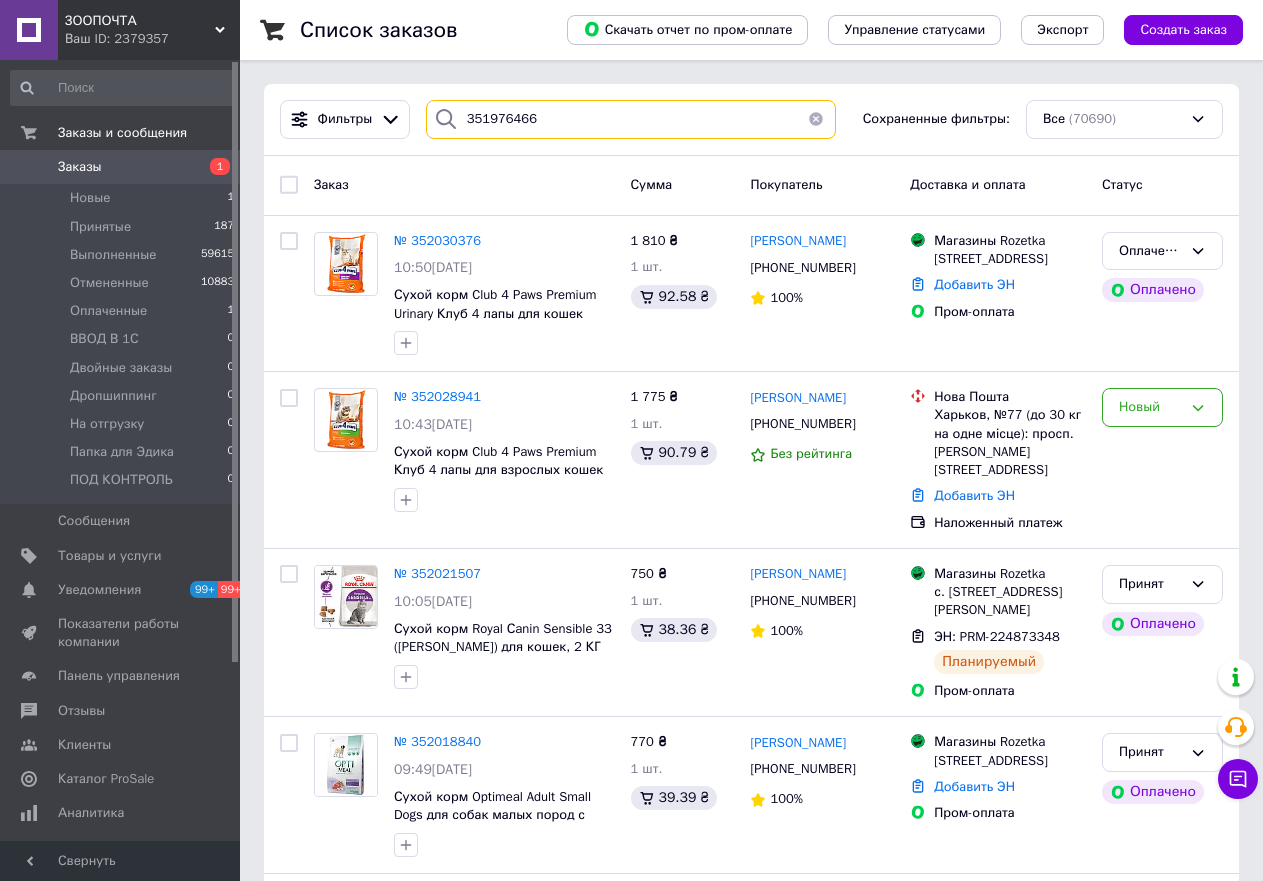 type on "351976466" 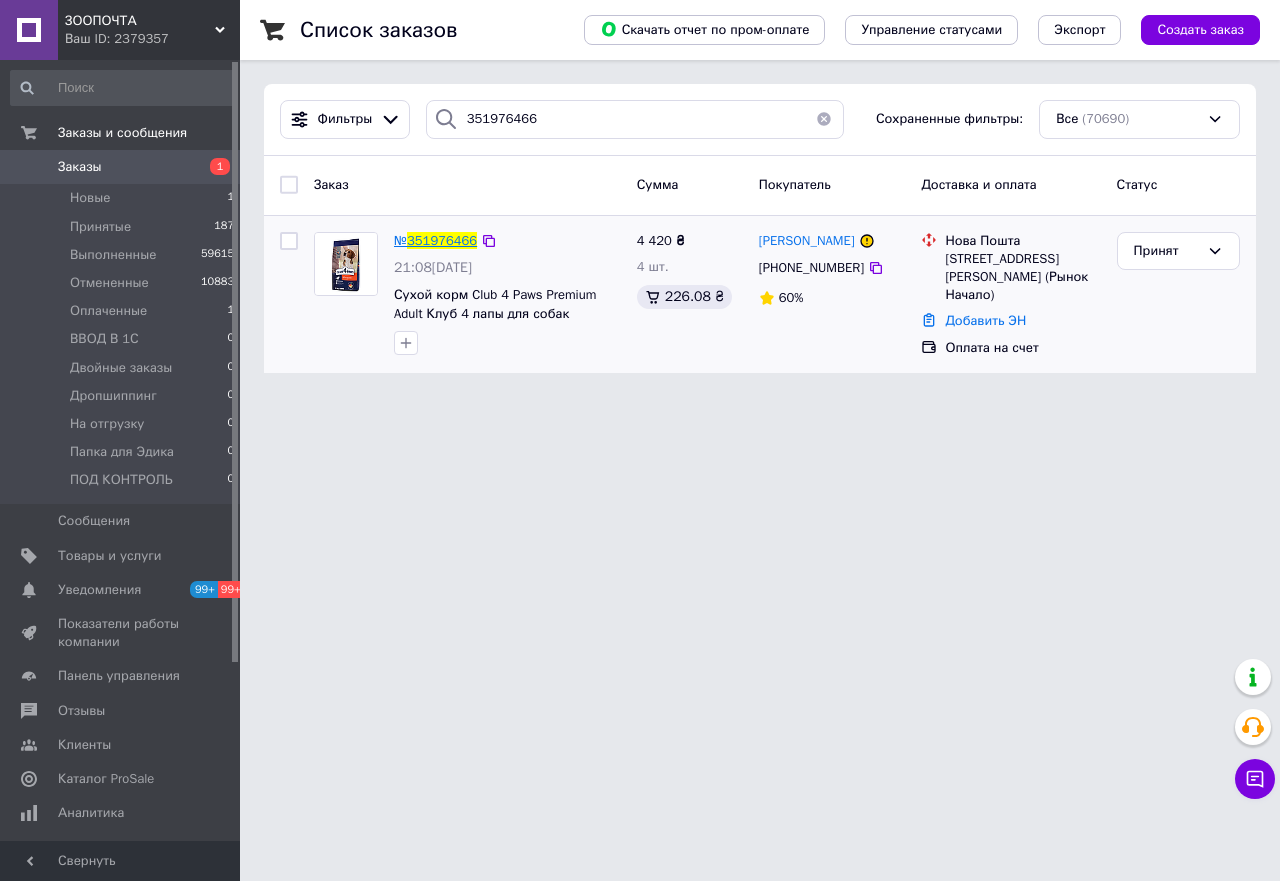 click on "351976466" at bounding box center [442, 240] 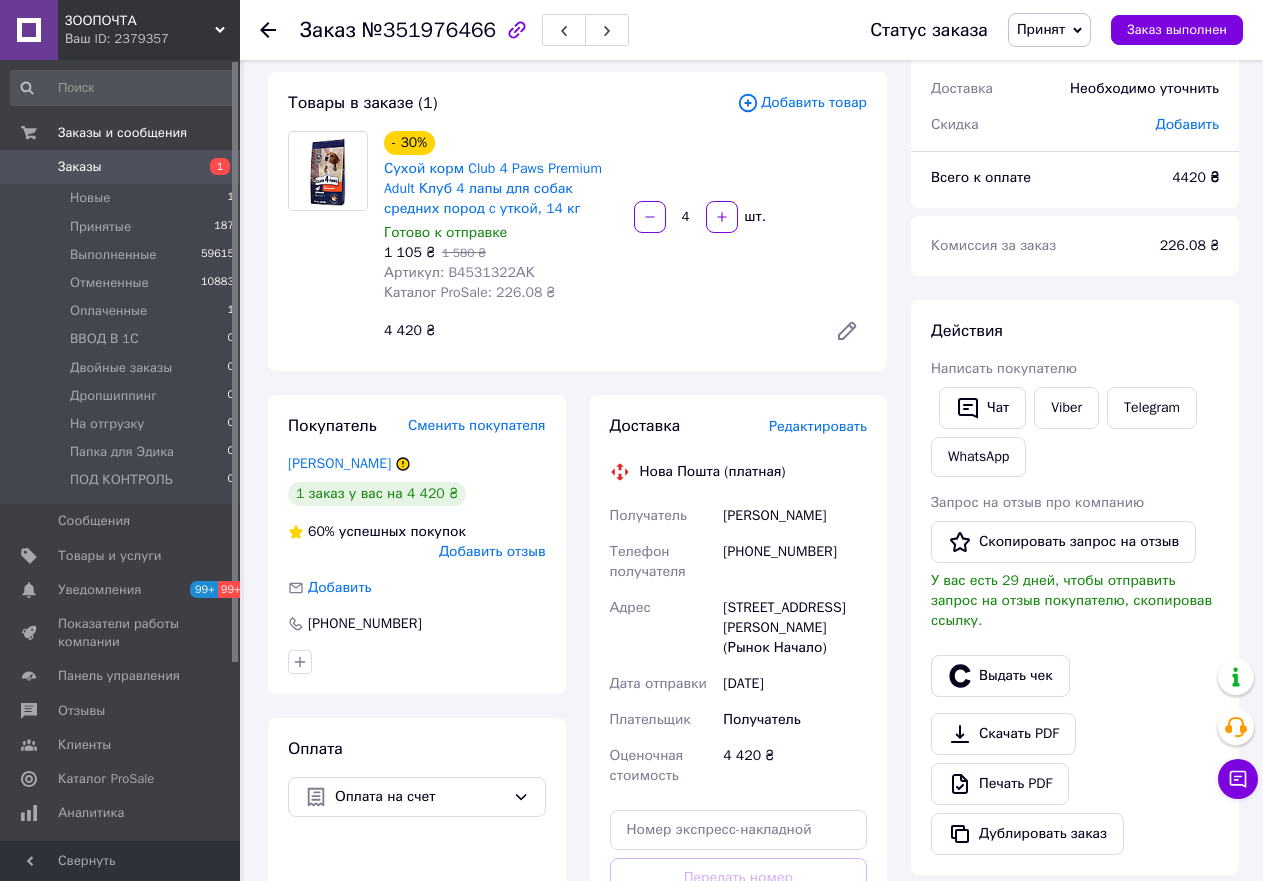 scroll, scrollTop: 200, scrollLeft: 0, axis: vertical 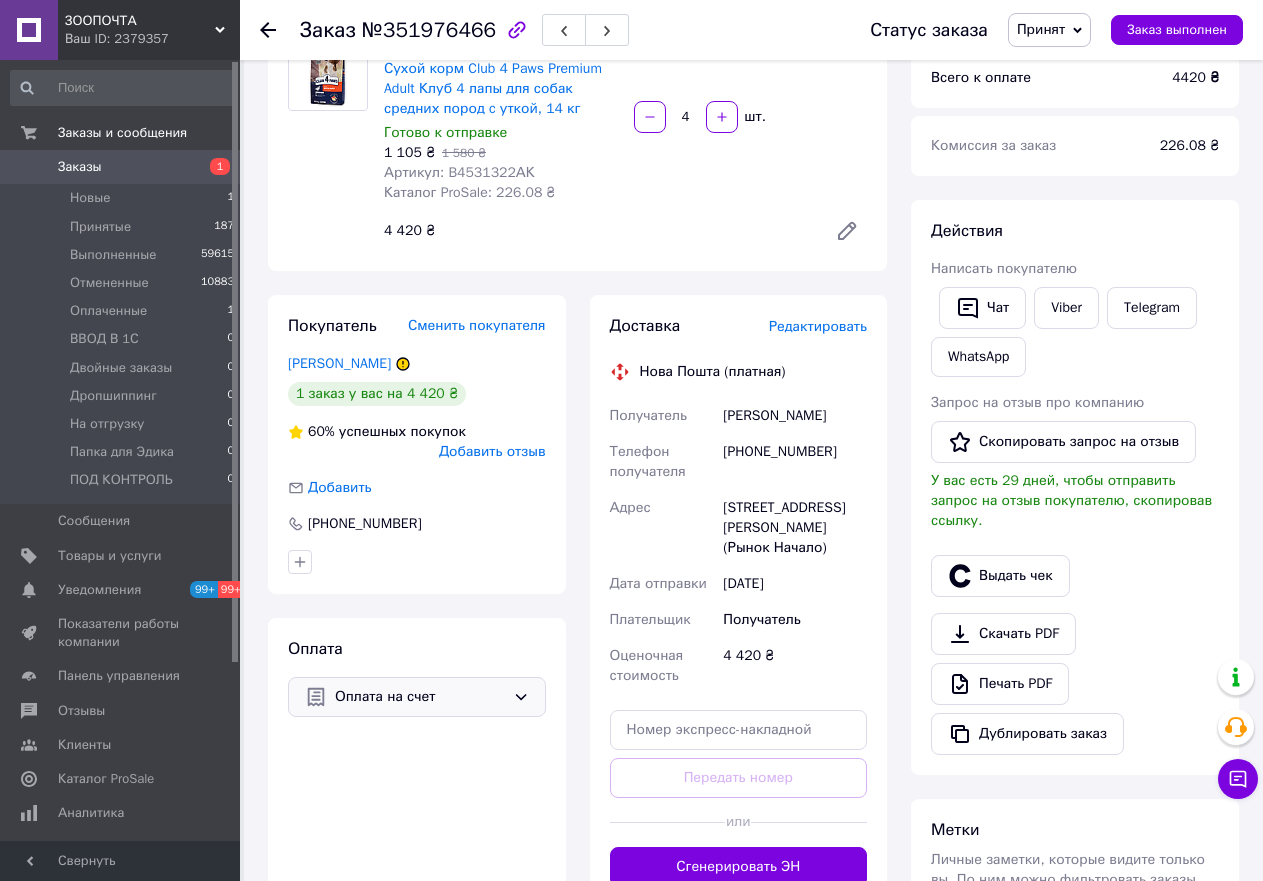 click 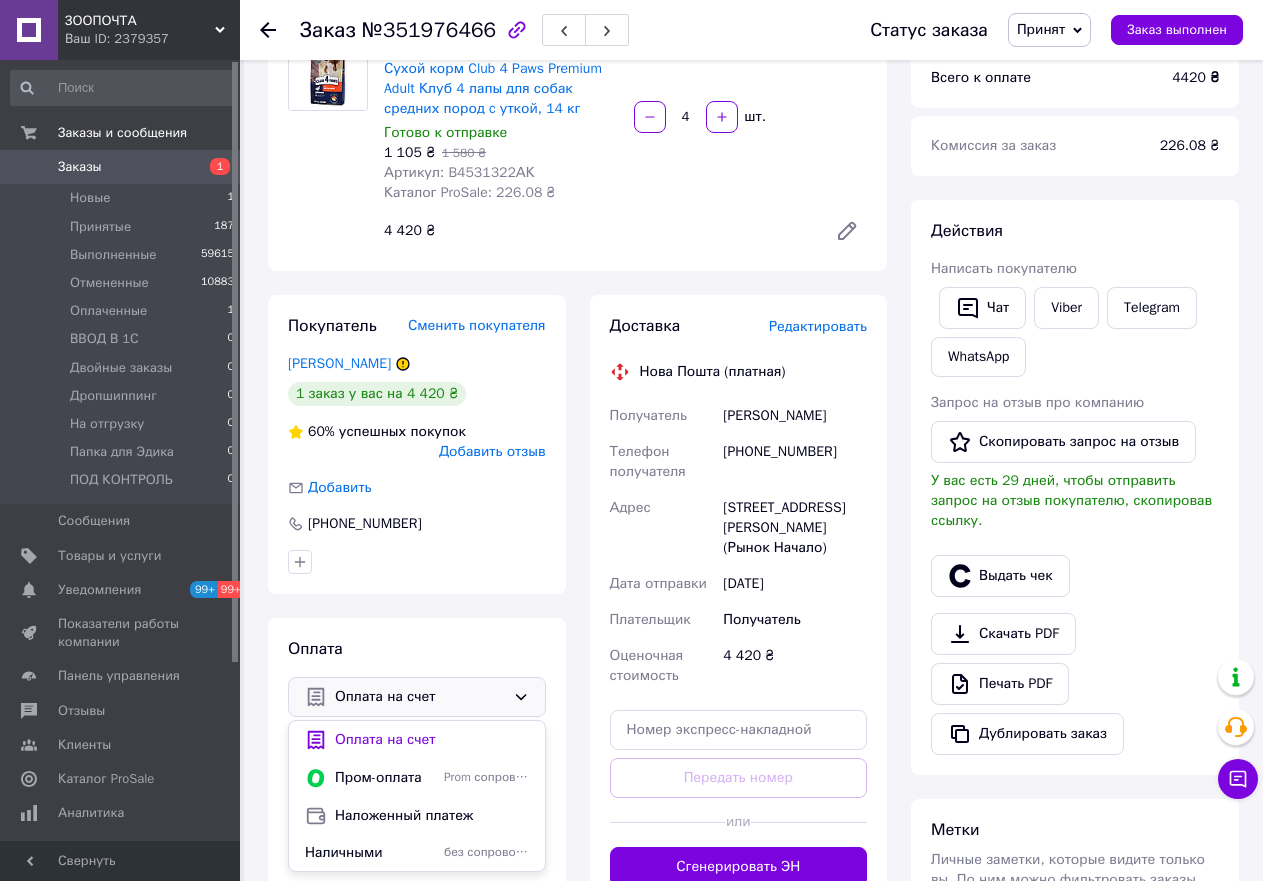 click on "Наложенный платеж" at bounding box center [432, 816] 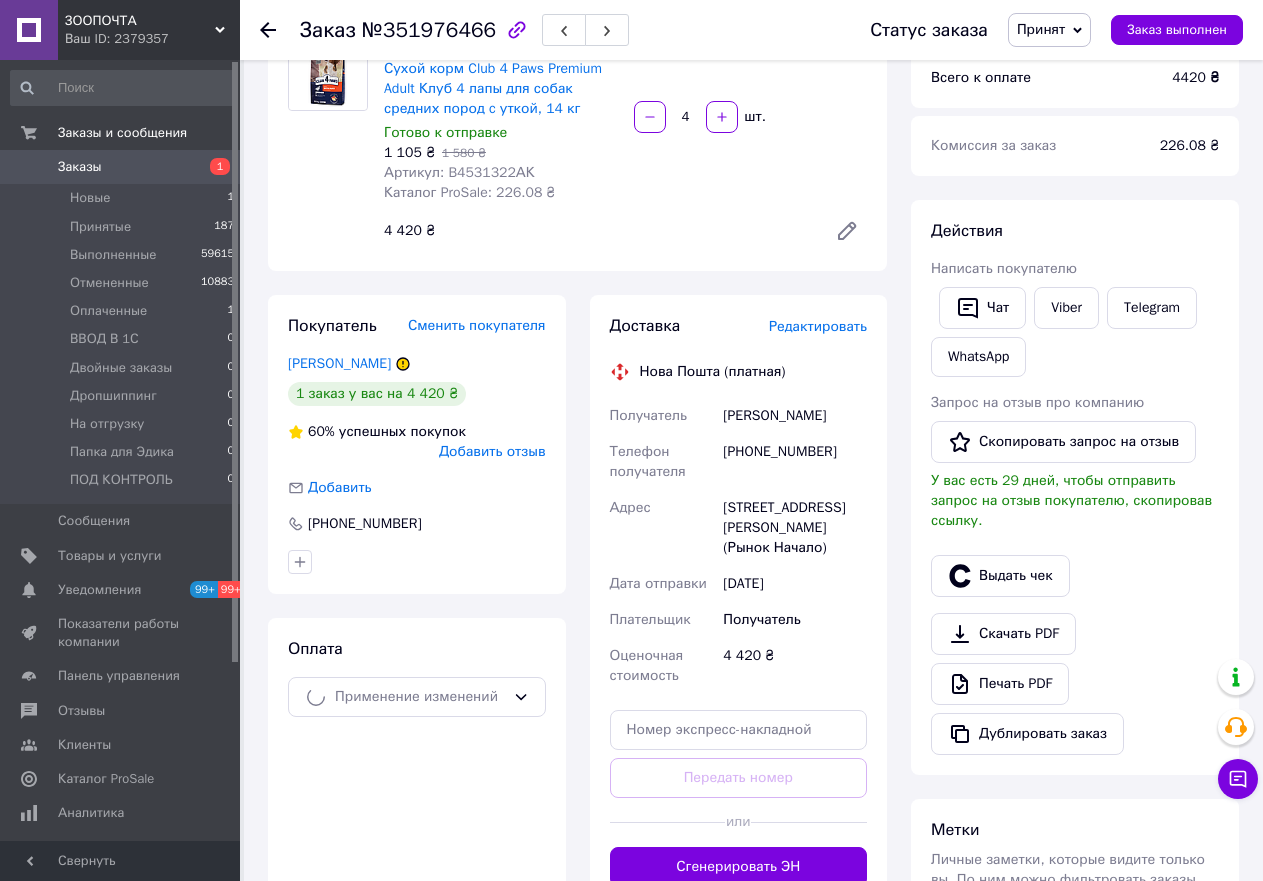 scroll, scrollTop: 562, scrollLeft: 0, axis: vertical 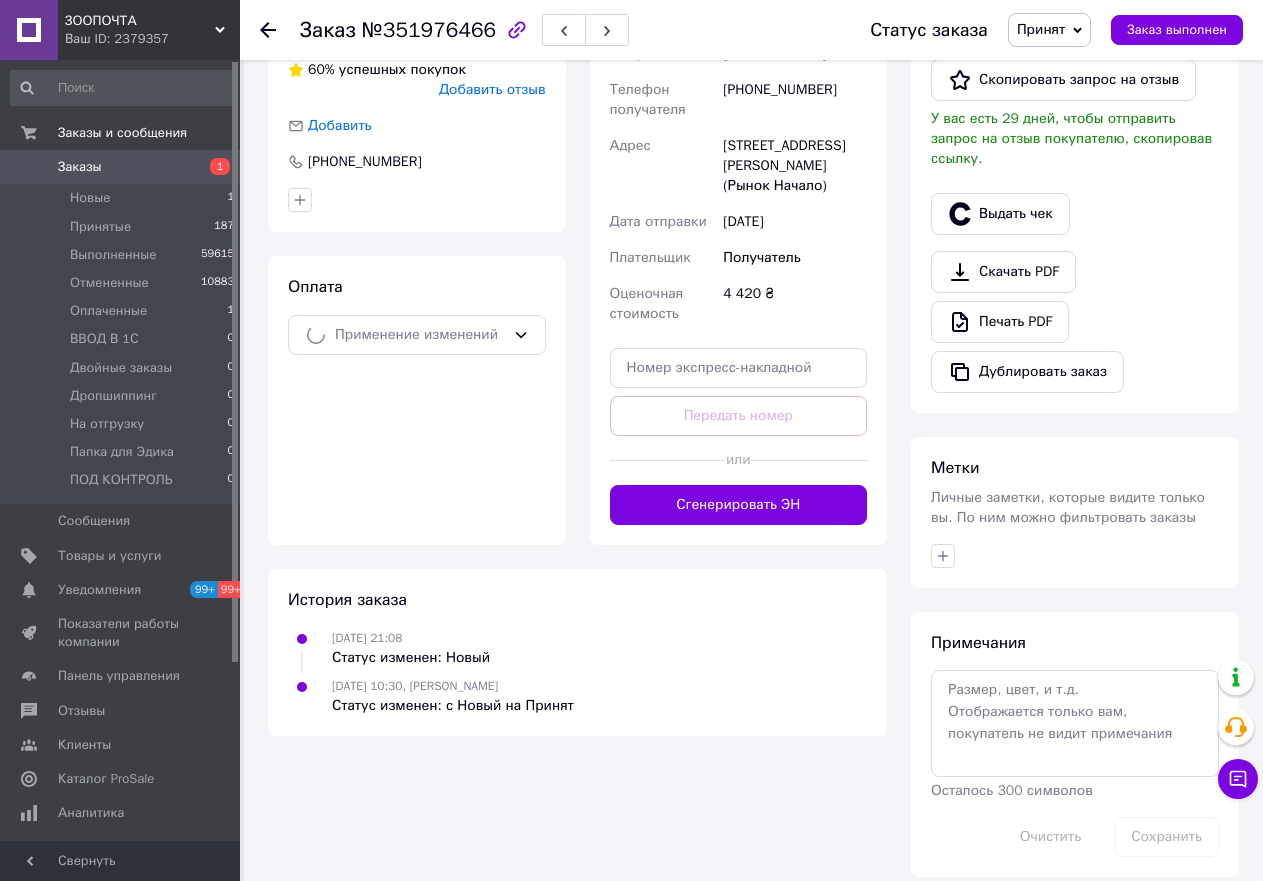 click on "Заказ с каталога [DATE] 21:08 Товары в заказе (1) Добавить товар - 30% Сухой корм Club 4 Paws Premium Adult Клуб 4 лапы для собак средних пород c уткой, 14 кг Готово к отправке 1 105 ₴   1 580 ₴ Артикул: B4531322АК Каталог ProSale: 226.08 ₴  4   шт. 4 420 ₴ Покупатель Сменить покупателя [PERSON_NAME] 1 заказ у вас на 4 420 ₴ 60%   успешных покупок Добавить отзыв Добавить [PHONE_NUMBER] Оплата Применение изменений Доставка Редактировать Нова Пошта (платная) Получатель [PERSON_NAME] Телефон получателя [PHONE_NUMBER] Адрес [STREET_ADDRESS][PERSON_NAME] (Рынок Начало) Дата отправки [DATE] Плательщик 4 420 ₴ < >" at bounding box center [577, 199] 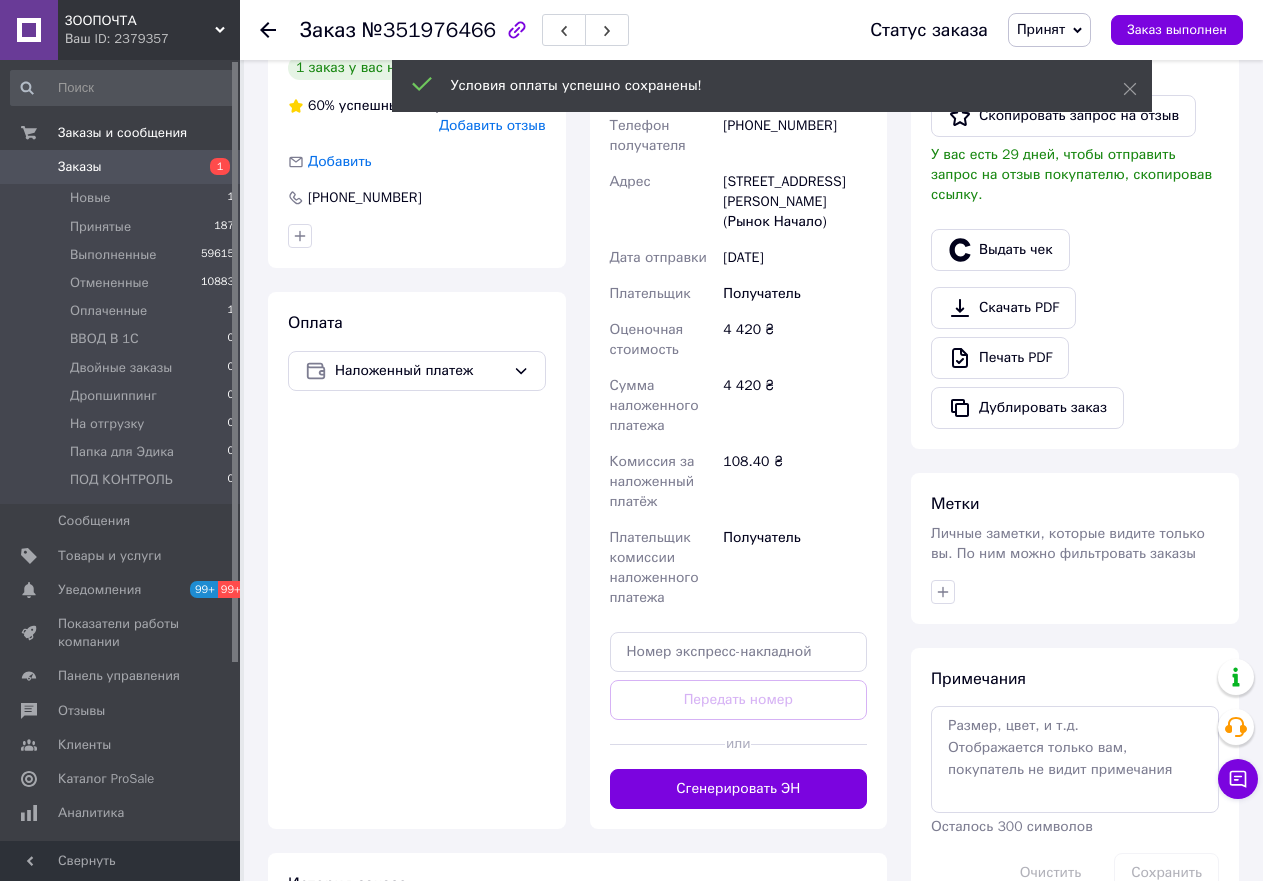 scroll, scrollTop: 562, scrollLeft: 0, axis: vertical 